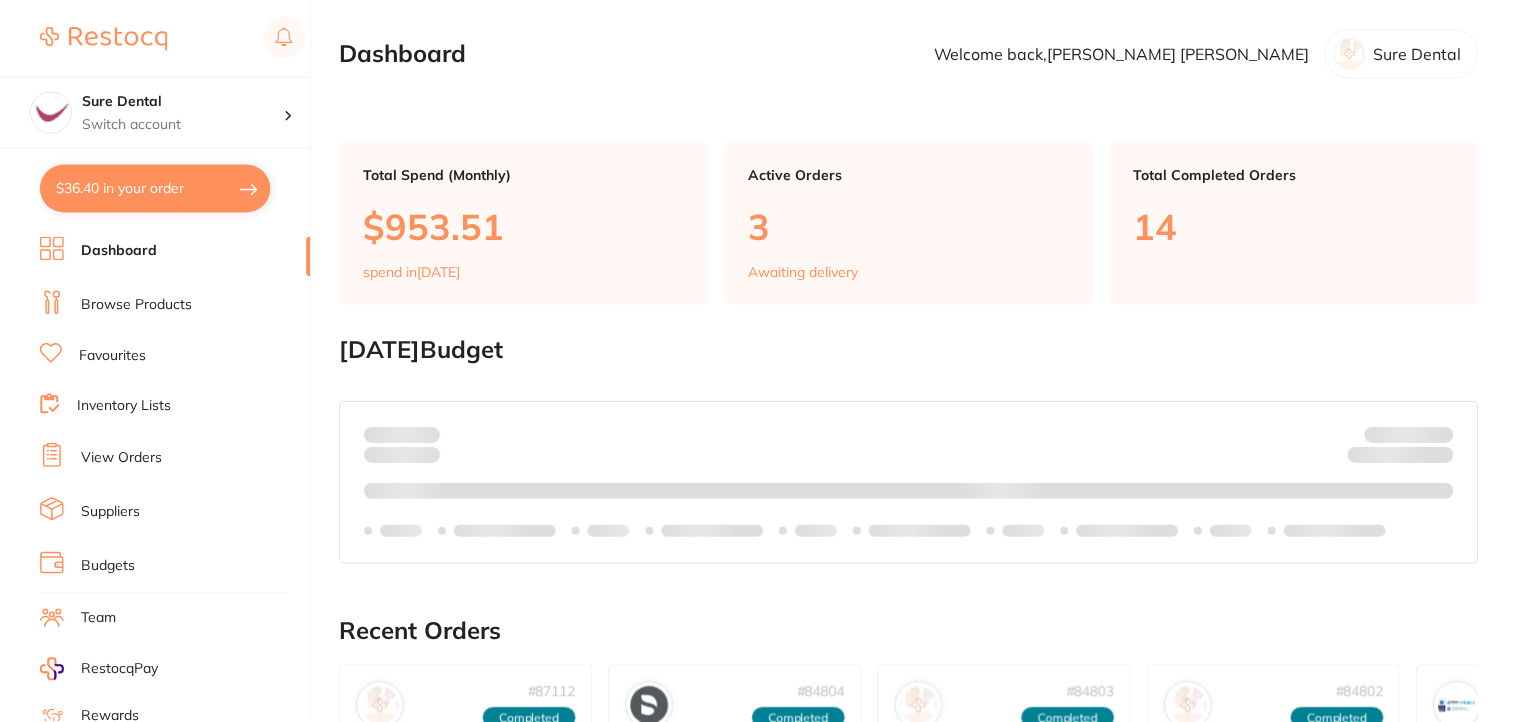 scroll, scrollTop: 0, scrollLeft: 0, axis: both 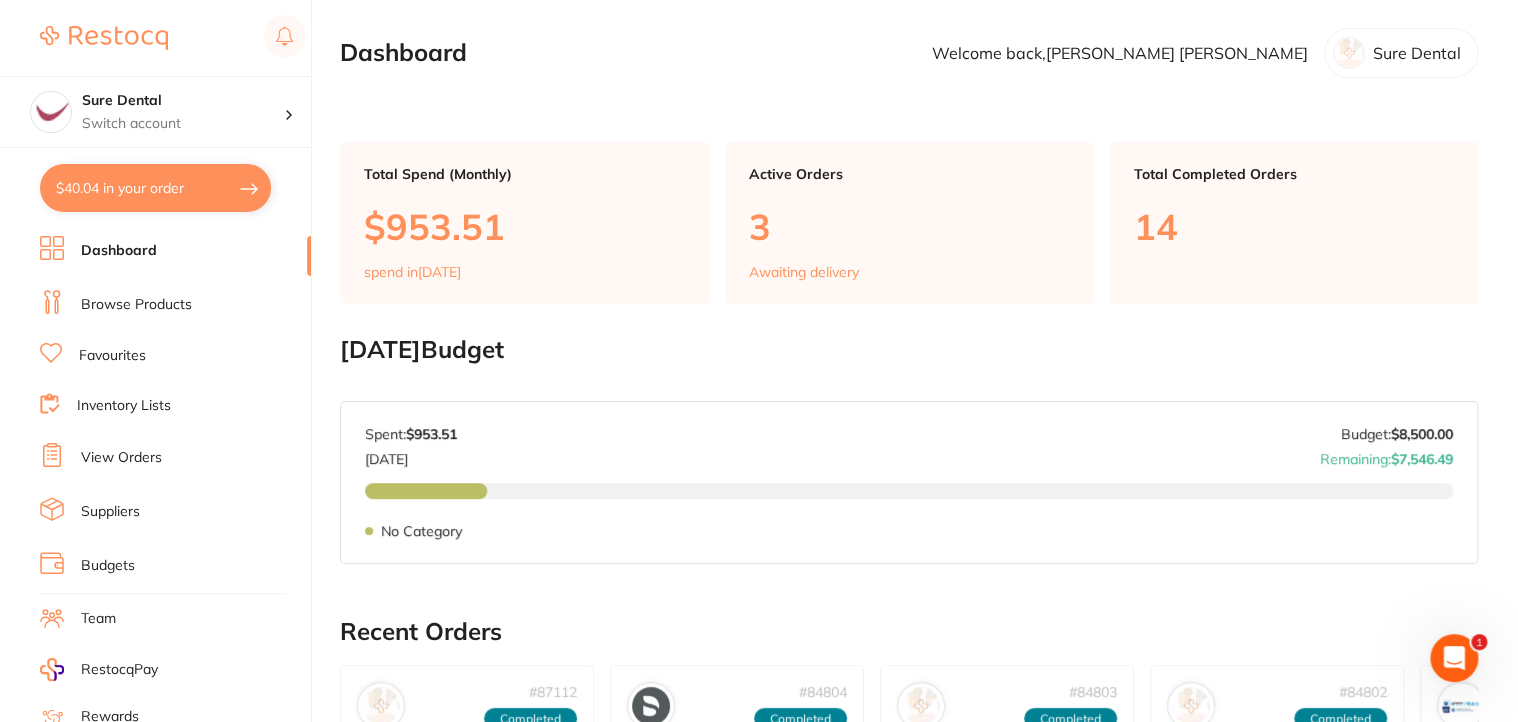 click on "Browse Products" at bounding box center (136, 305) 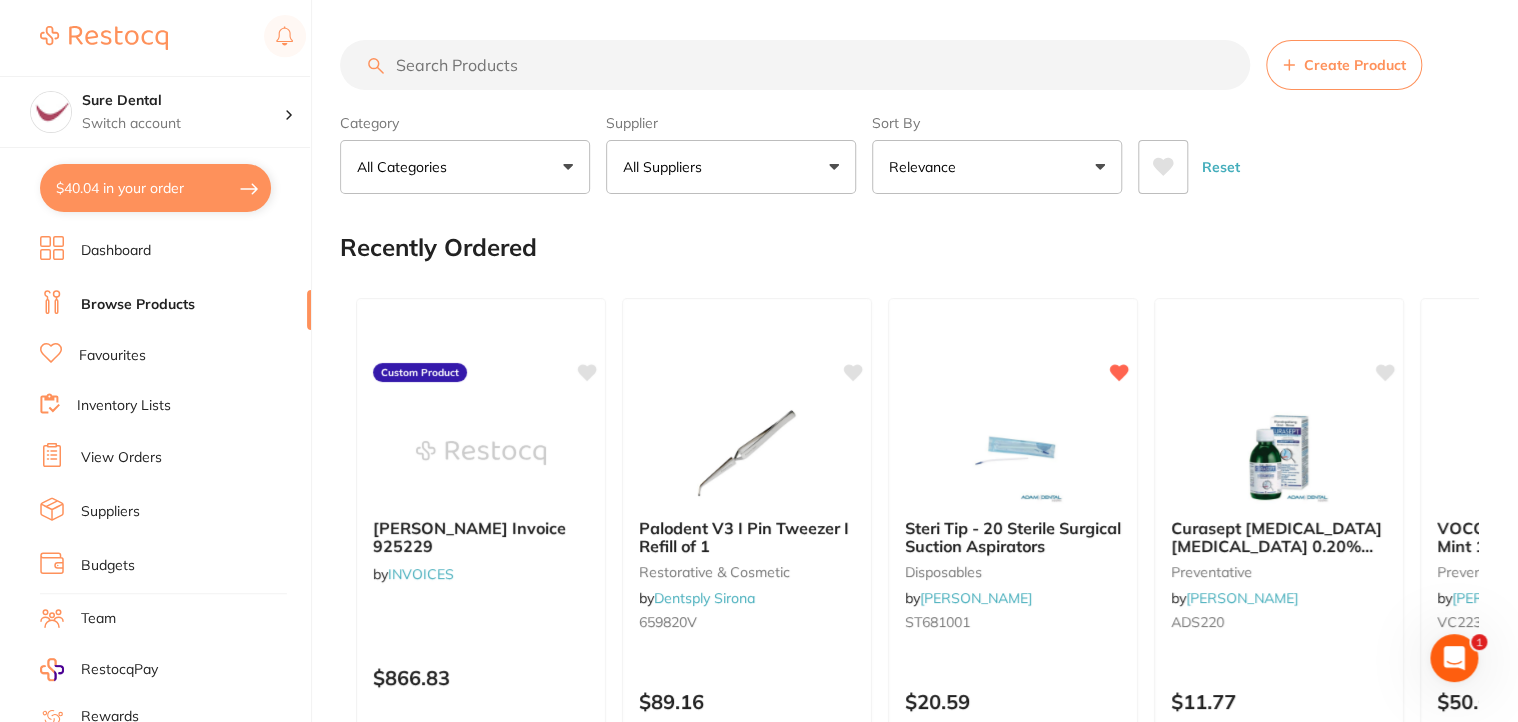 click on "Create Product" at bounding box center [1344, 65] 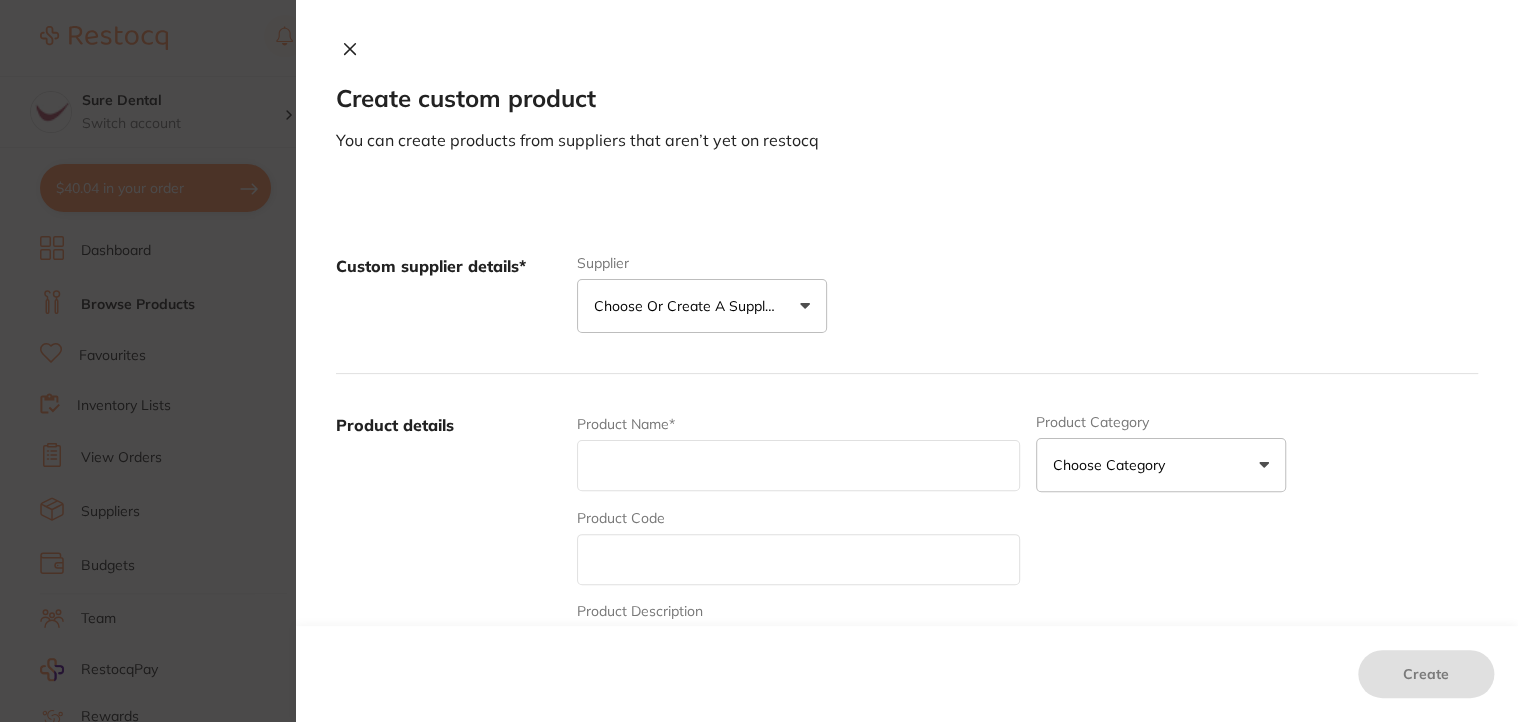 click on "Choose or create a supplier" at bounding box center [702, 306] 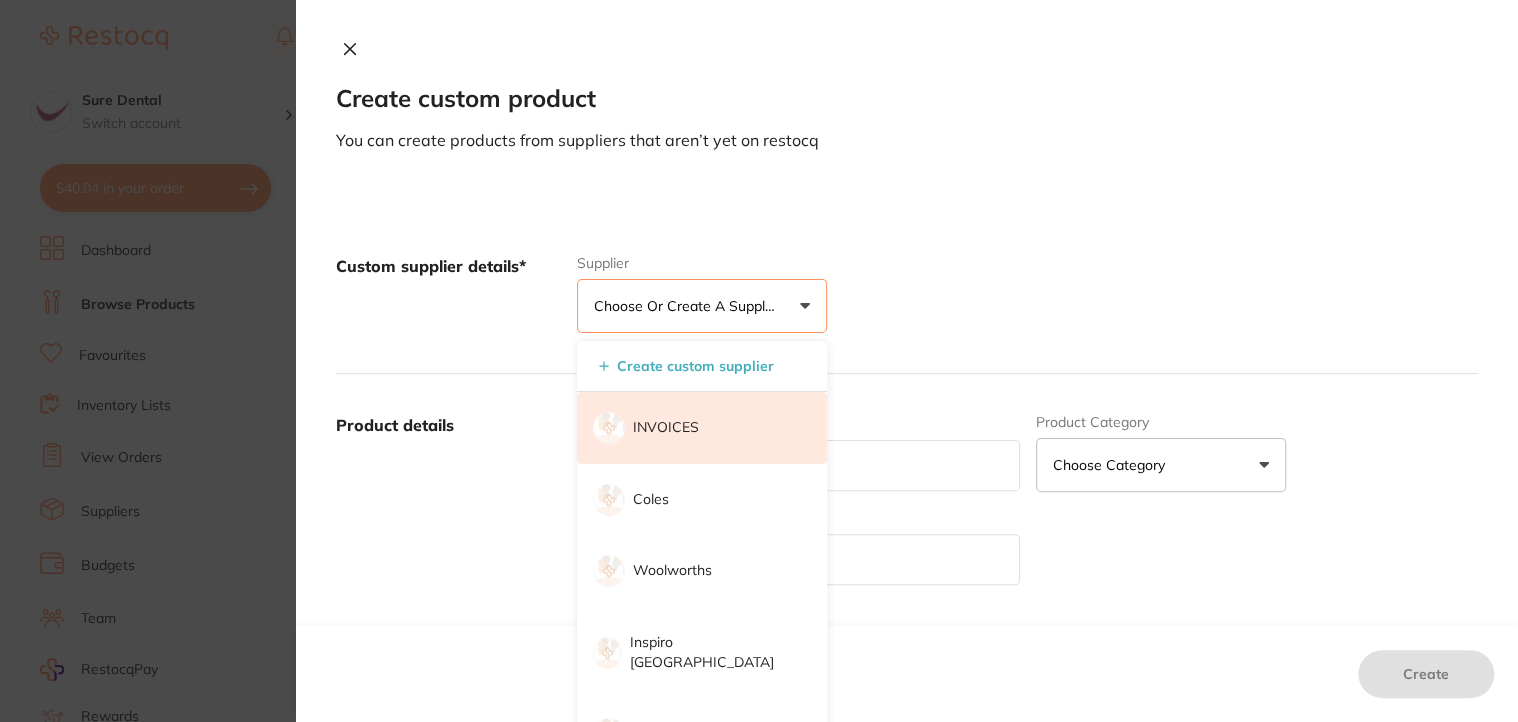 scroll, scrollTop: 0, scrollLeft: 0, axis: both 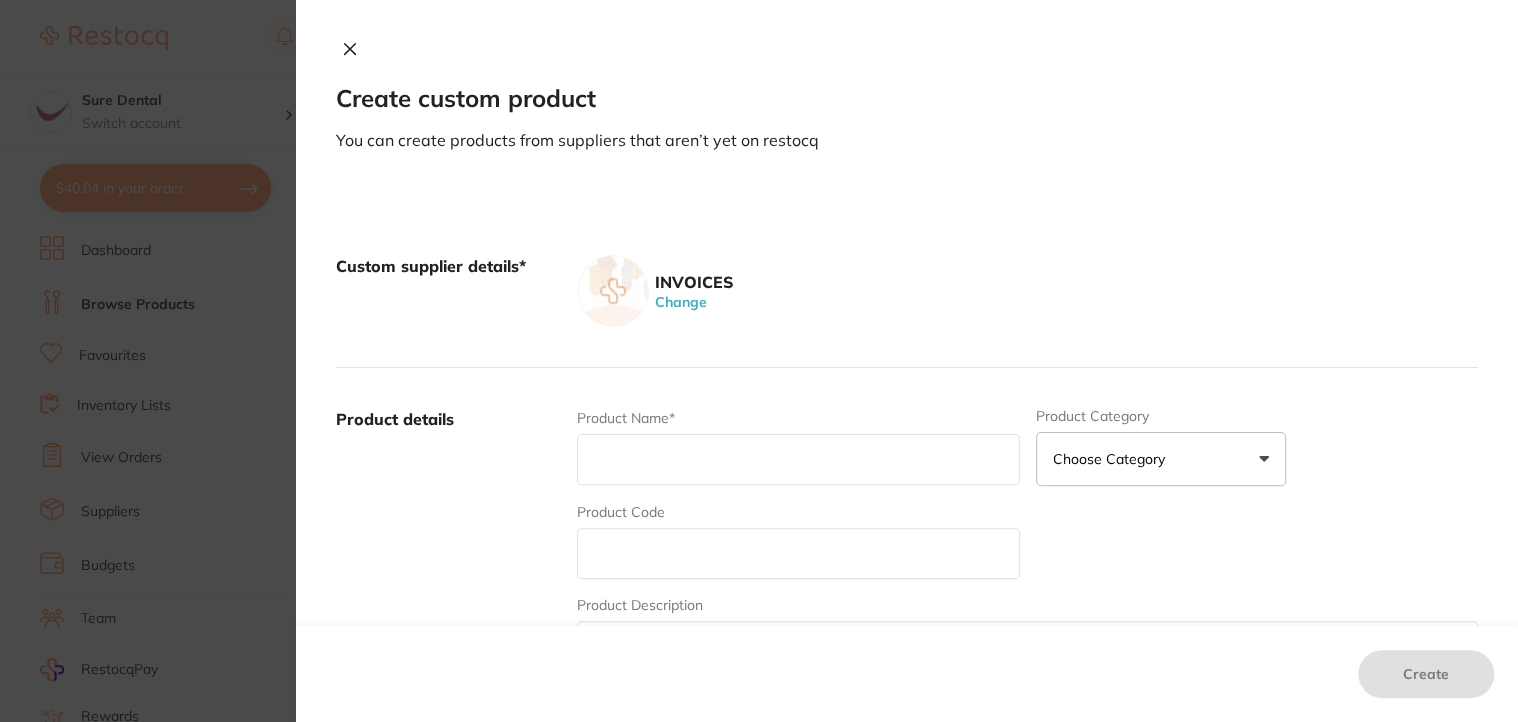 click on "Product Name*" at bounding box center [798, 447] 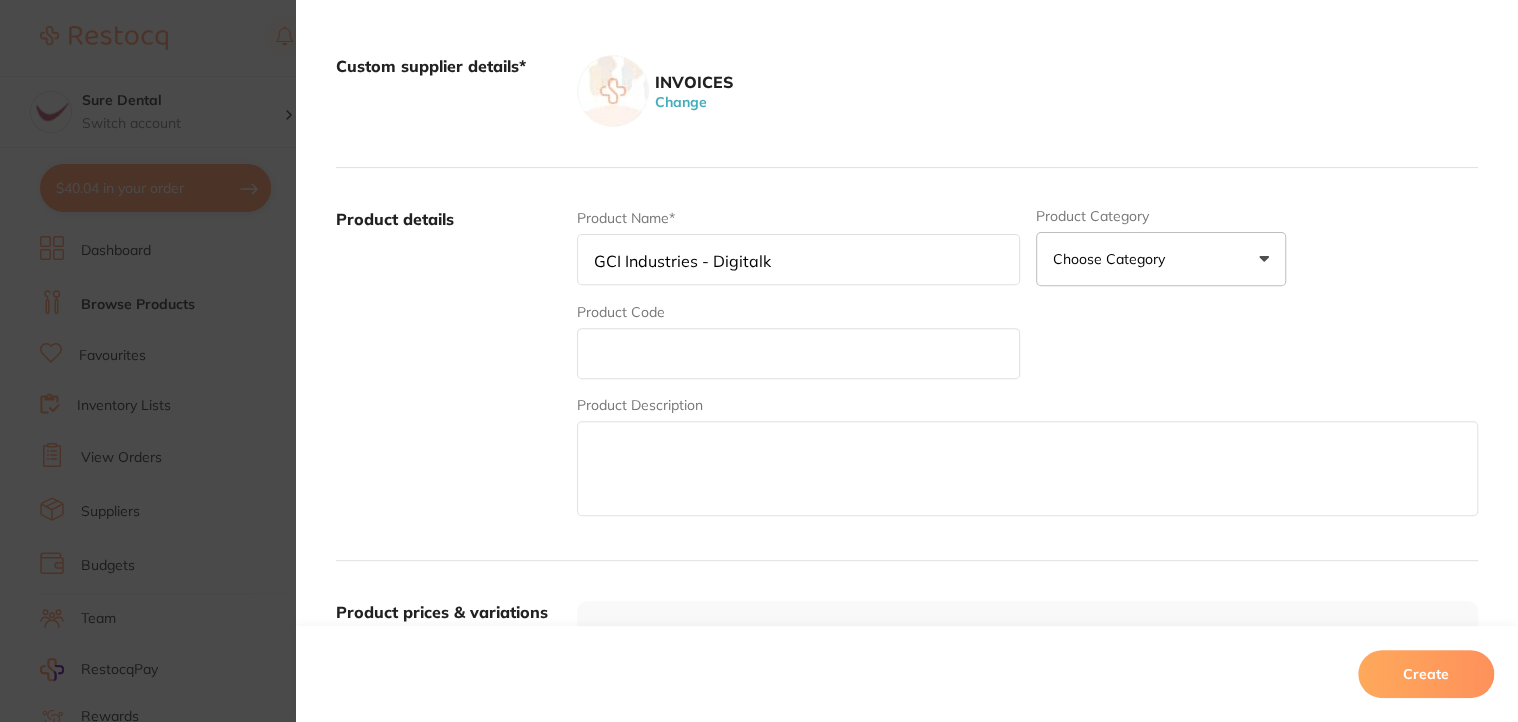 scroll, scrollTop: 500, scrollLeft: 0, axis: vertical 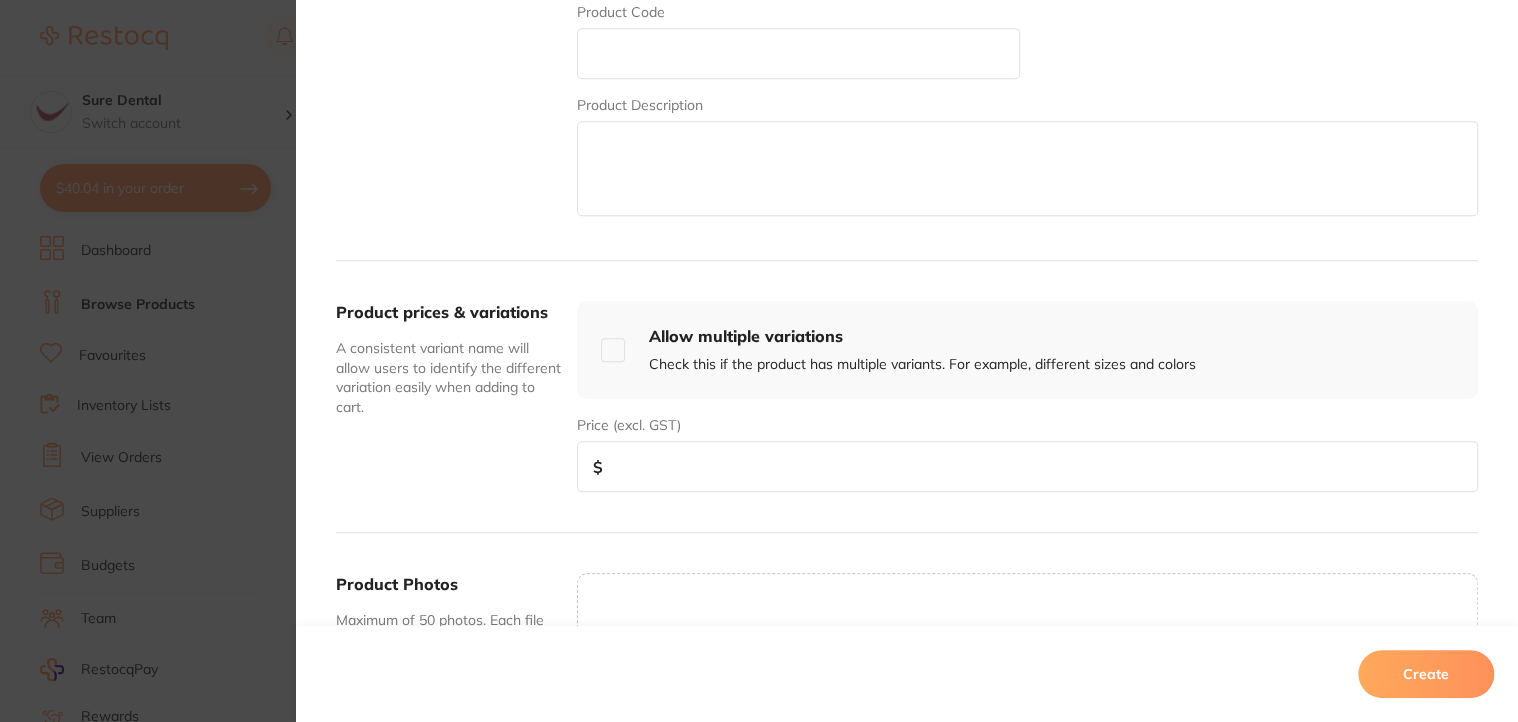 type on "GCI Industries - Digitalk" 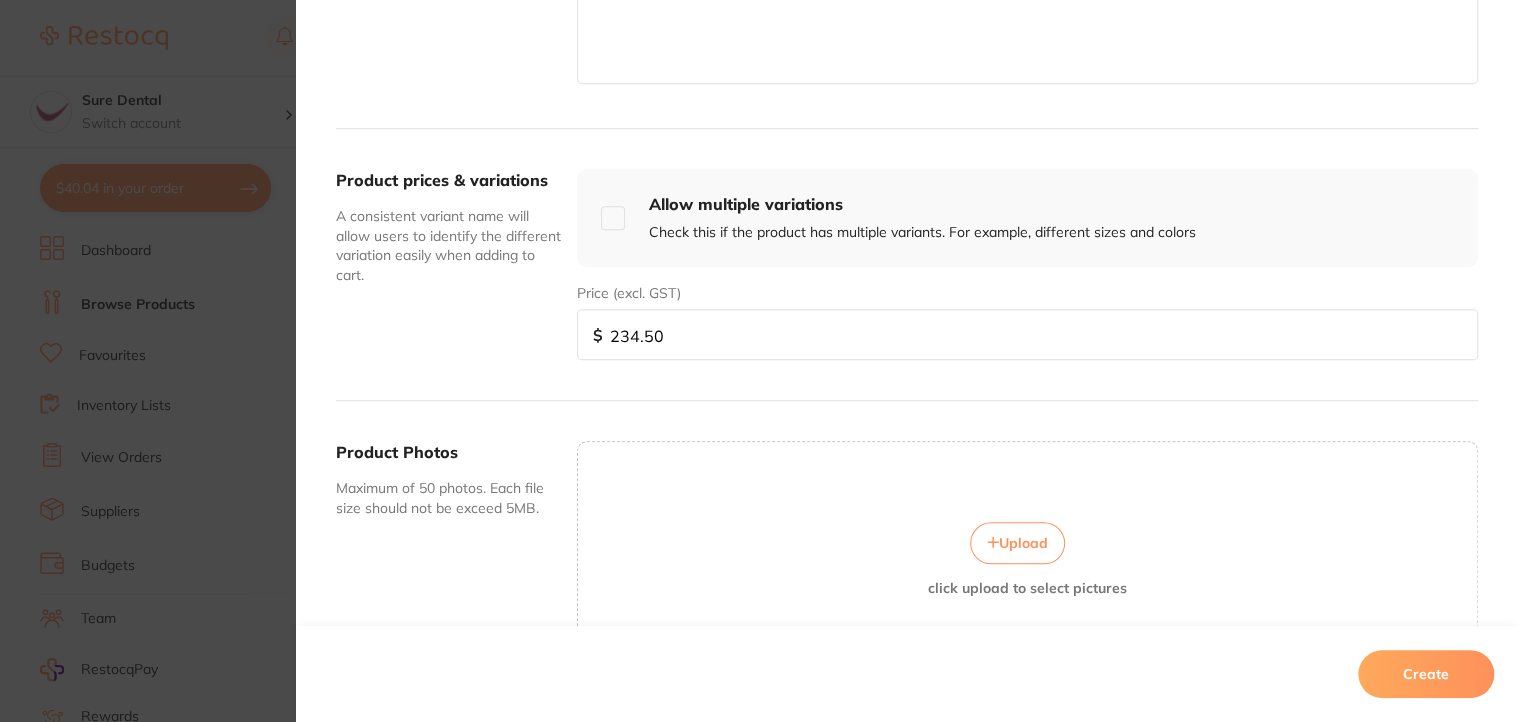 scroll, scrollTop: 772, scrollLeft: 0, axis: vertical 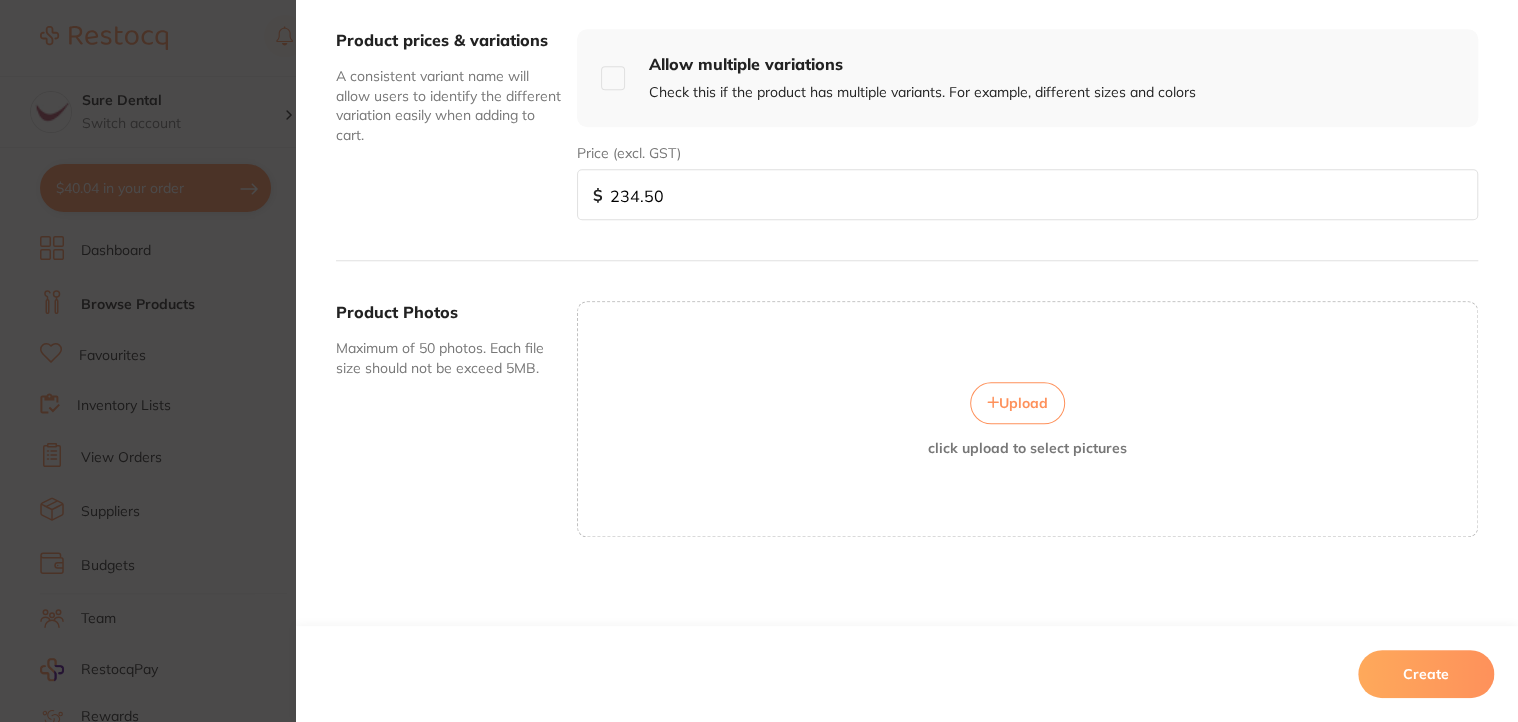 type on "234.50" 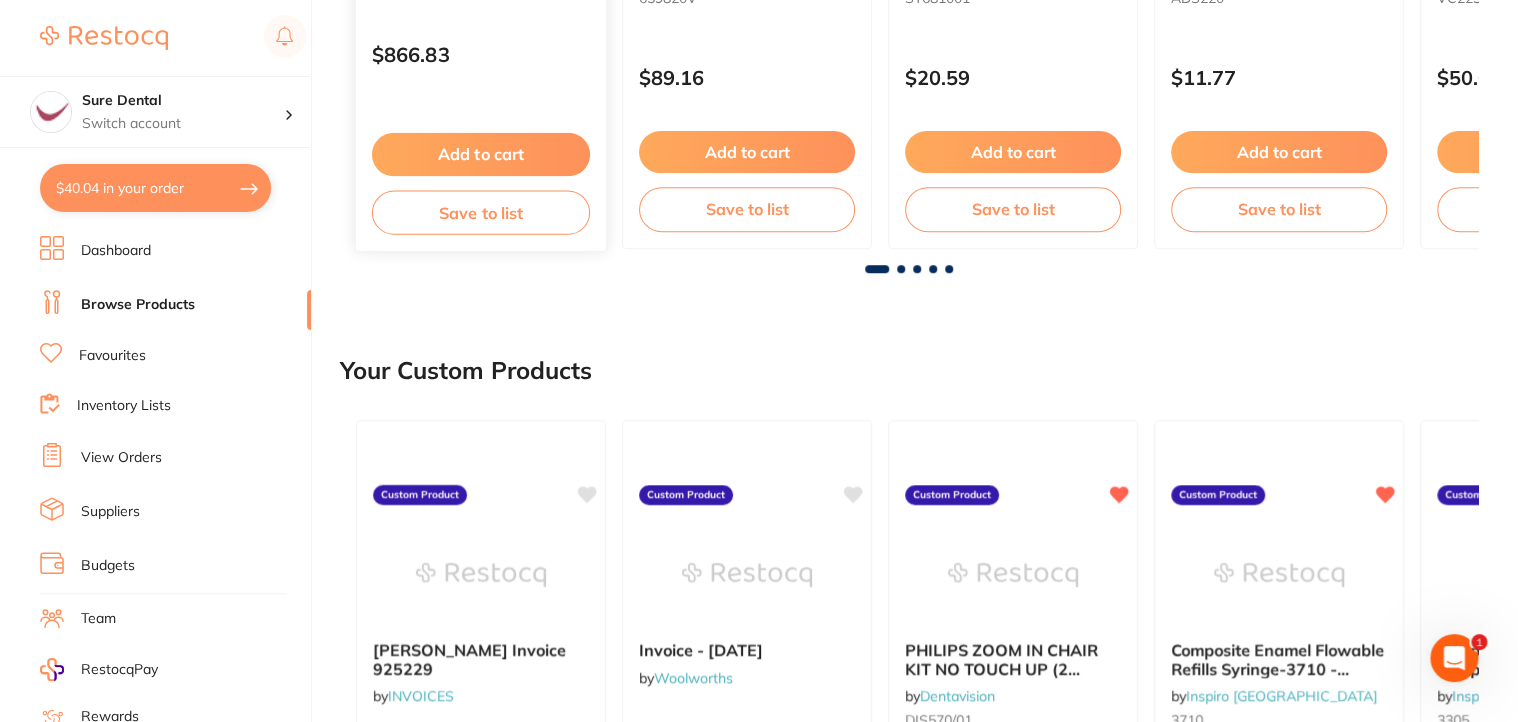 scroll, scrollTop: 800, scrollLeft: 0, axis: vertical 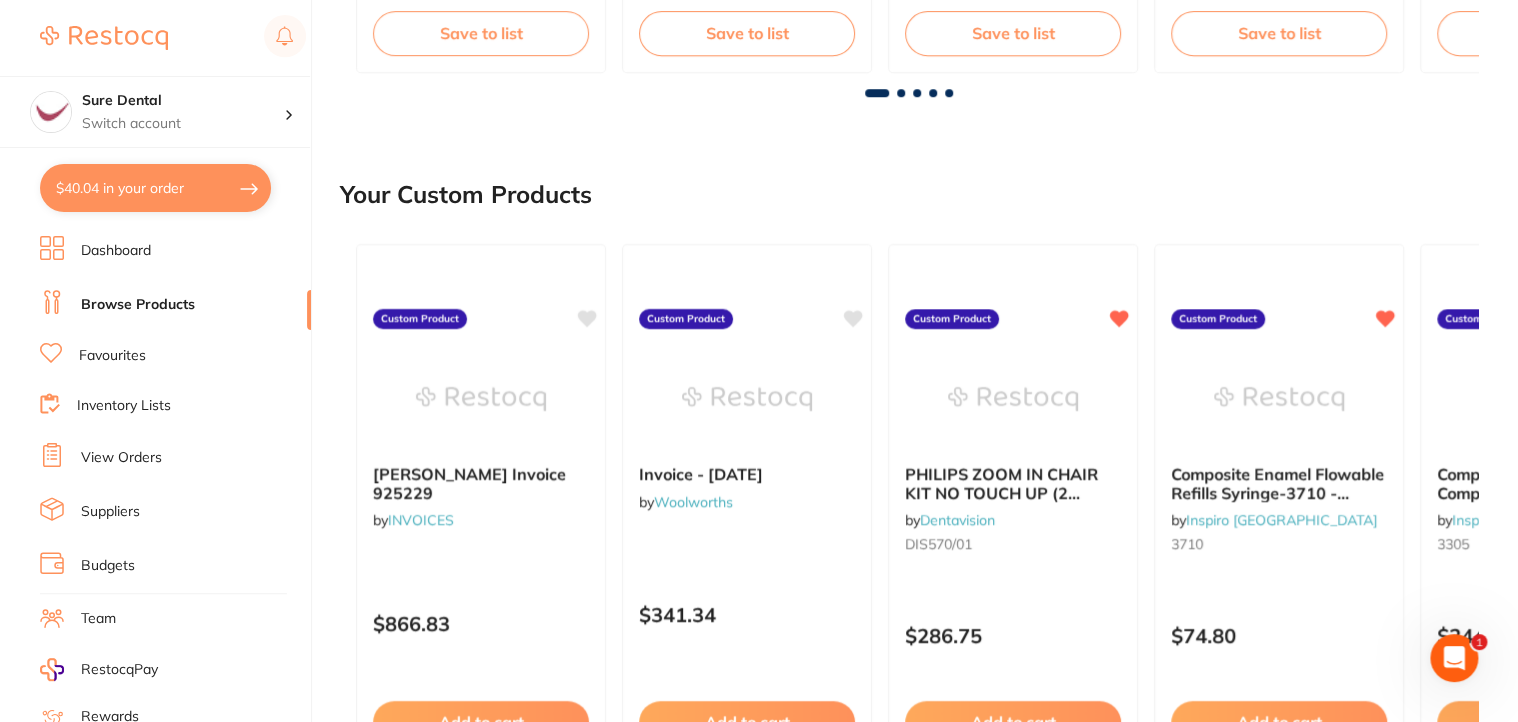 click on "Favourites" at bounding box center (112, 356) 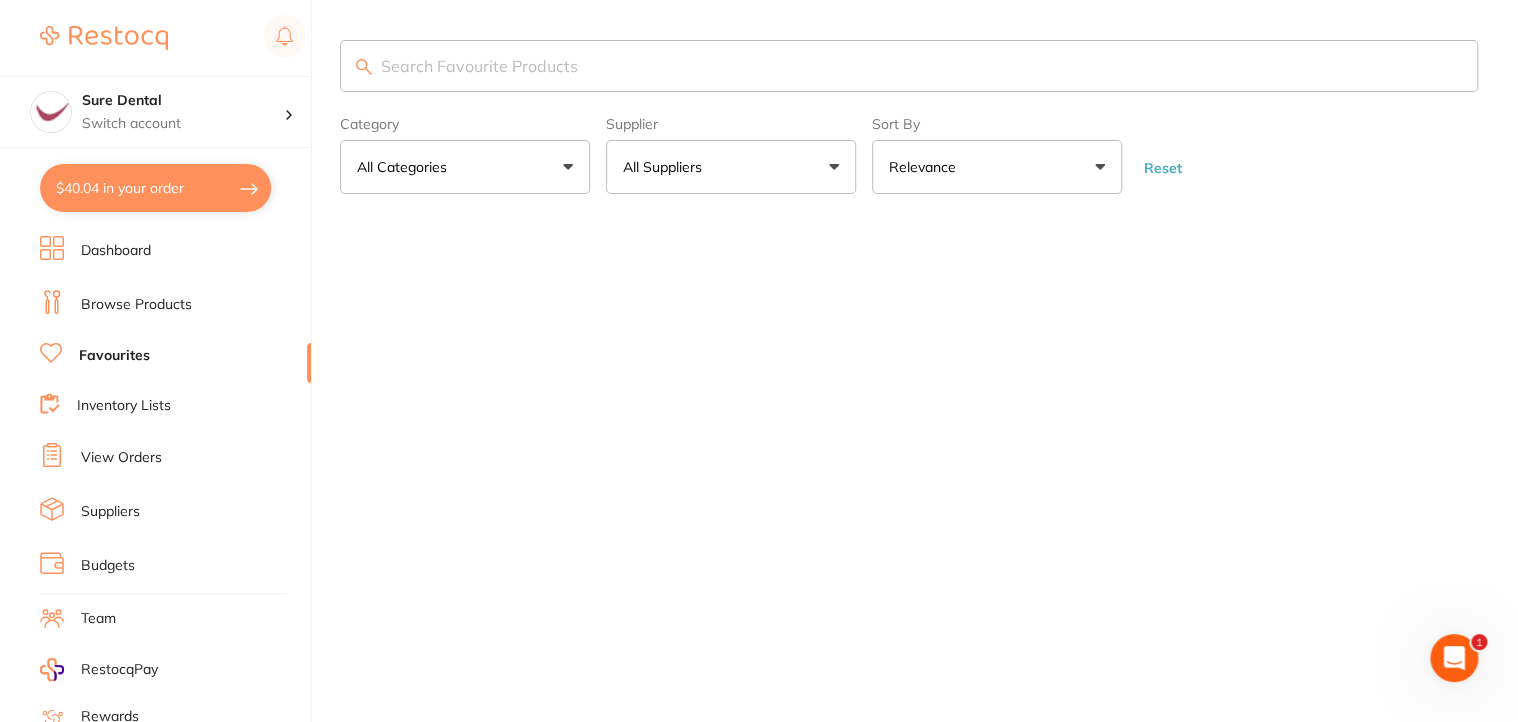 scroll, scrollTop: 0, scrollLeft: 0, axis: both 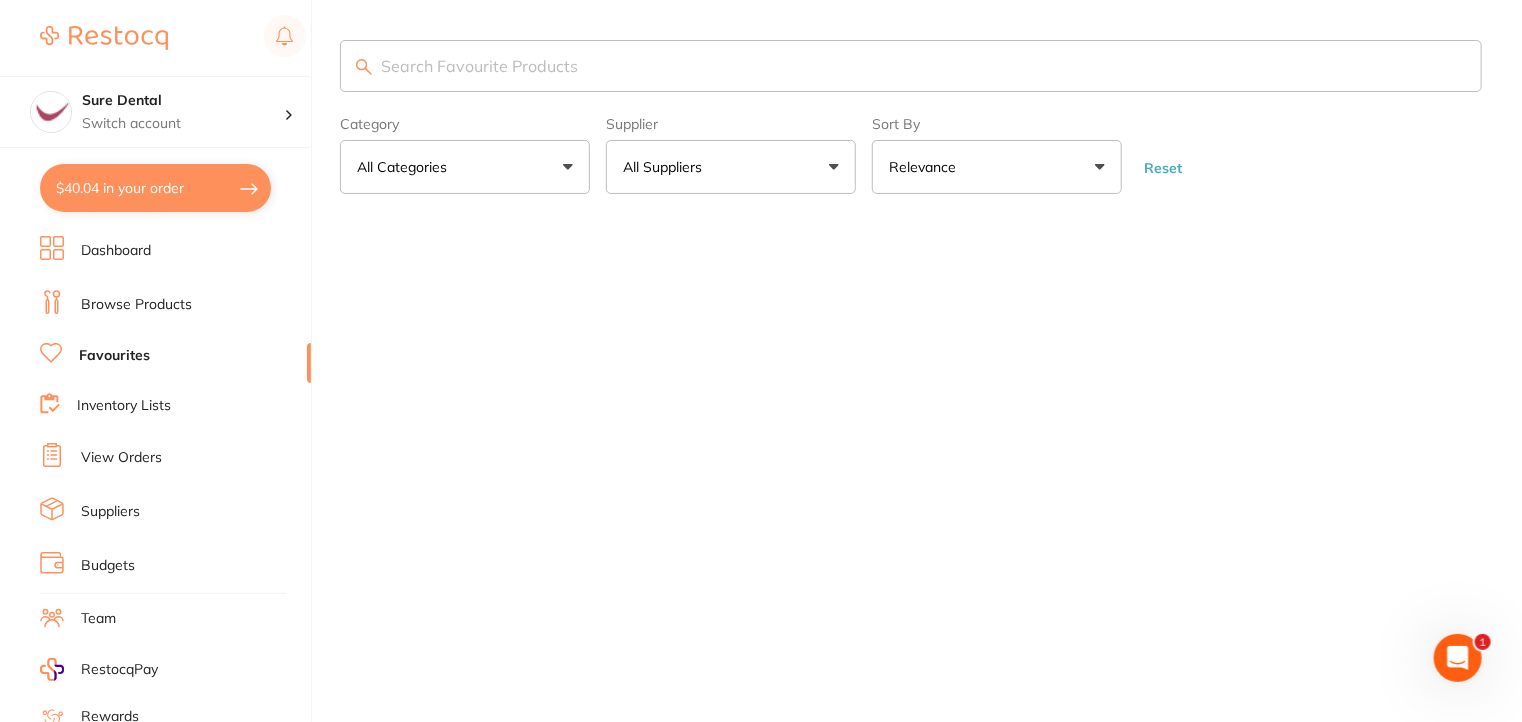 click on "Browse Products" at bounding box center [136, 305] 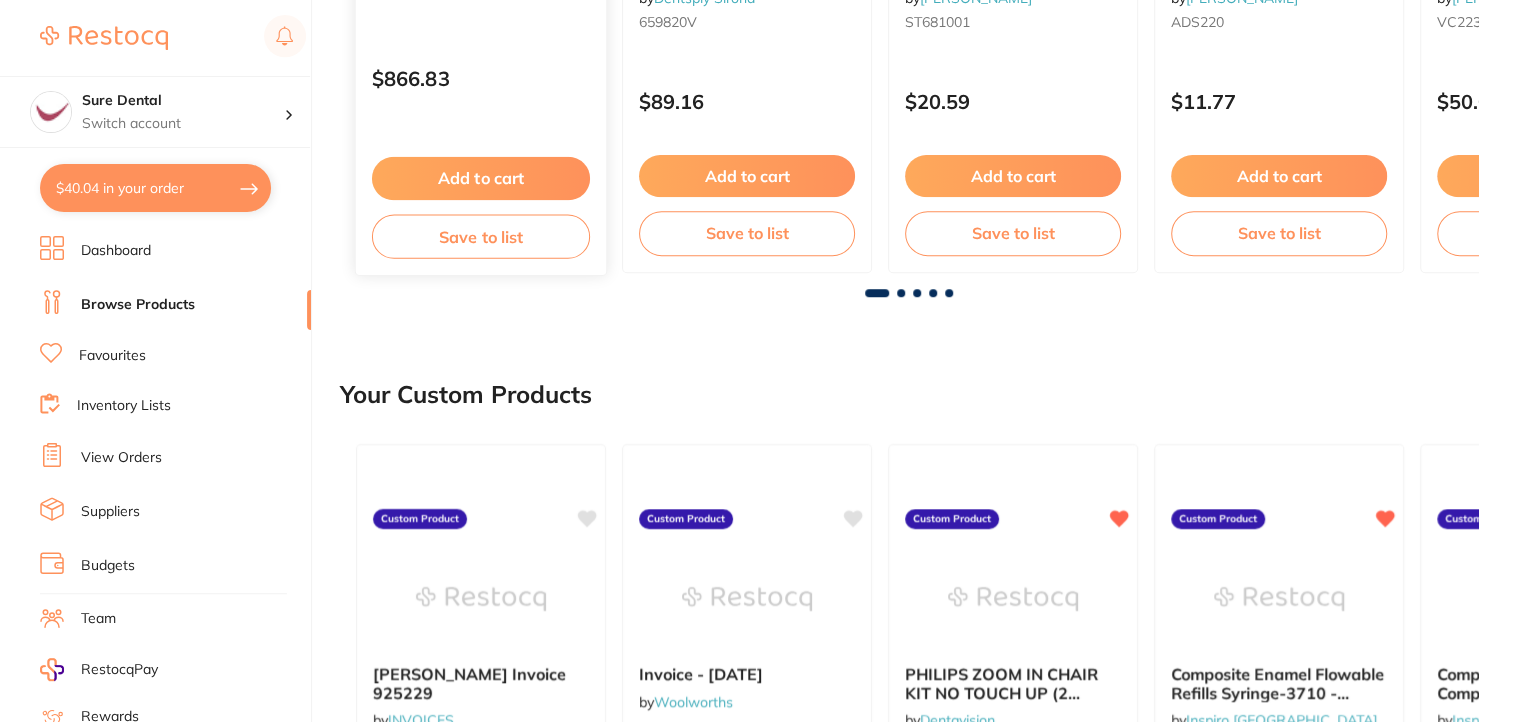 scroll, scrollTop: 300, scrollLeft: 0, axis: vertical 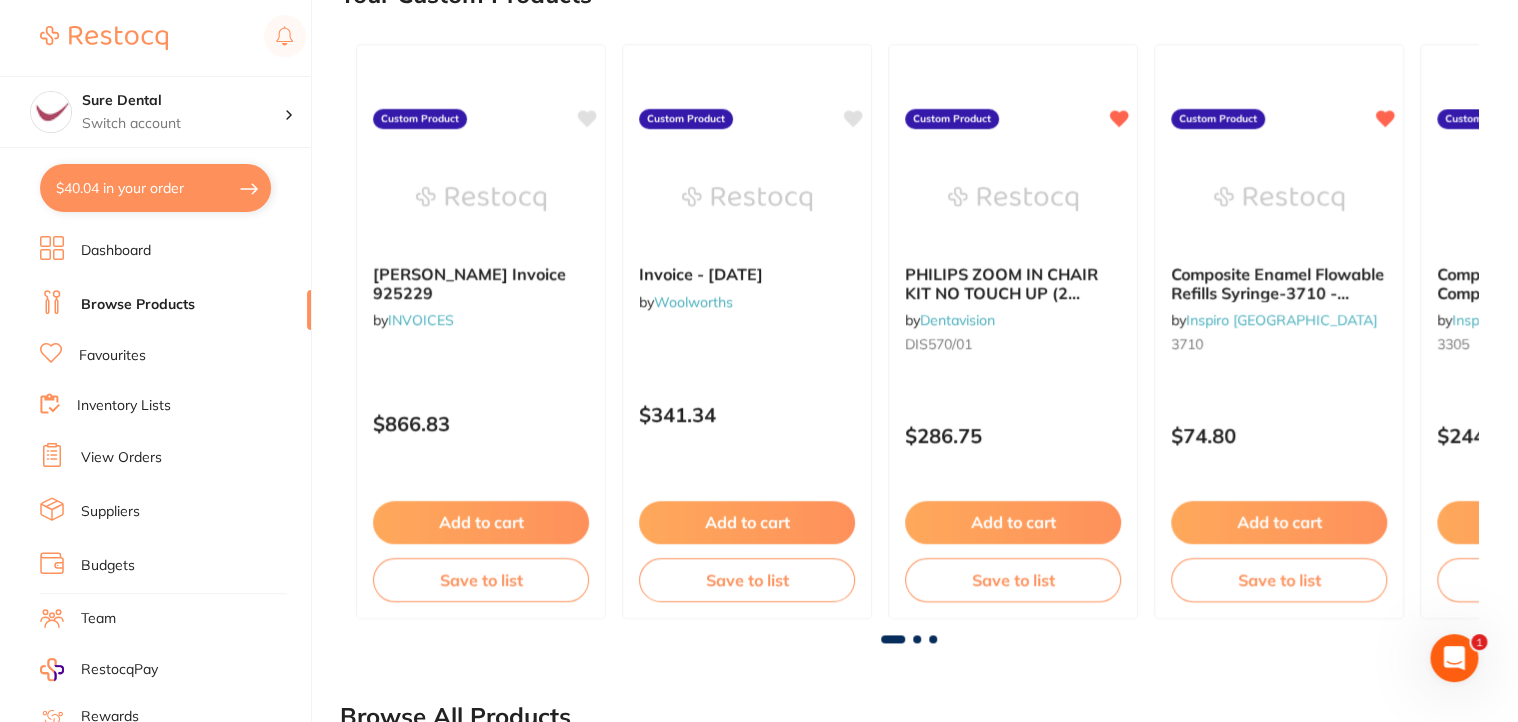click at bounding box center (917, 639) 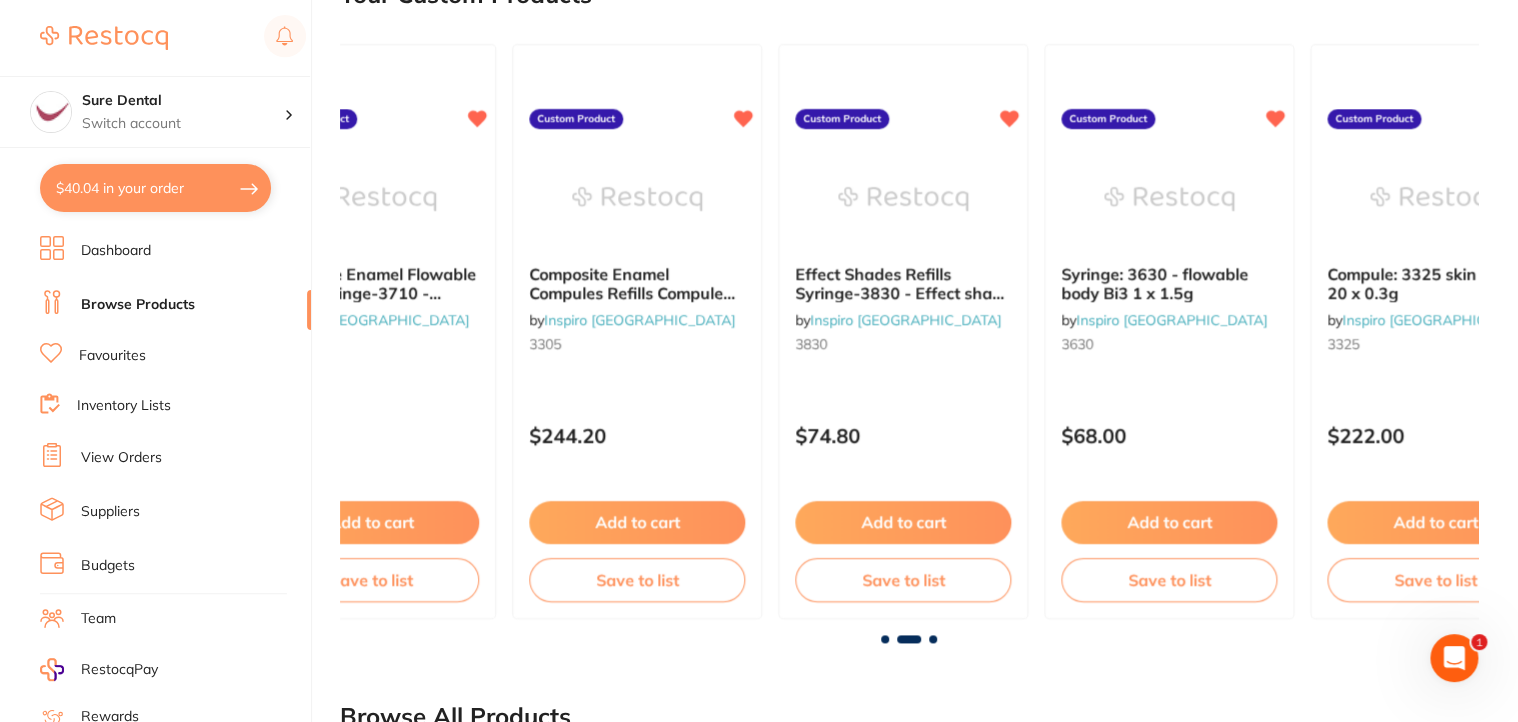 scroll, scrollTop: 0, scrollLeft: 1138, axis: horizontal 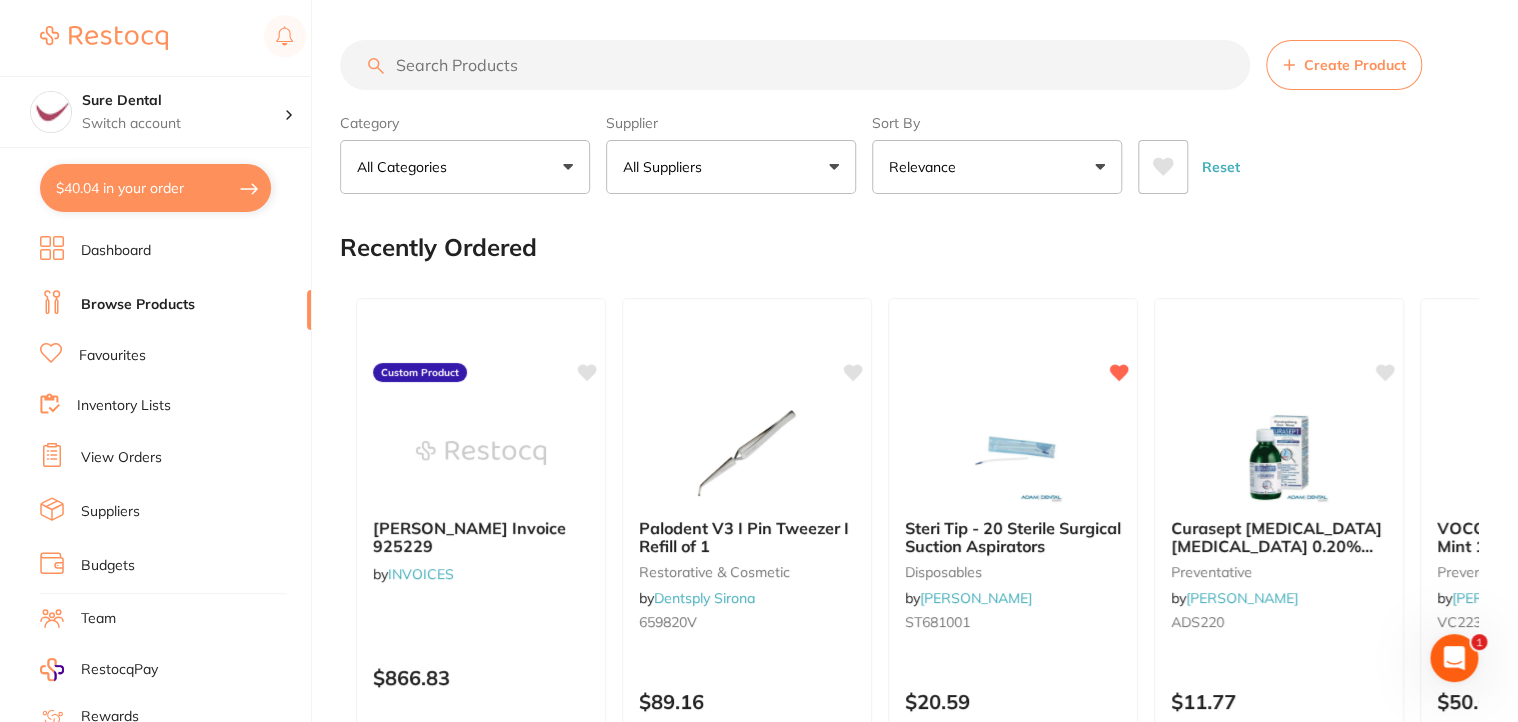 click on "All Suppliers" at bounding box center (731, 167) 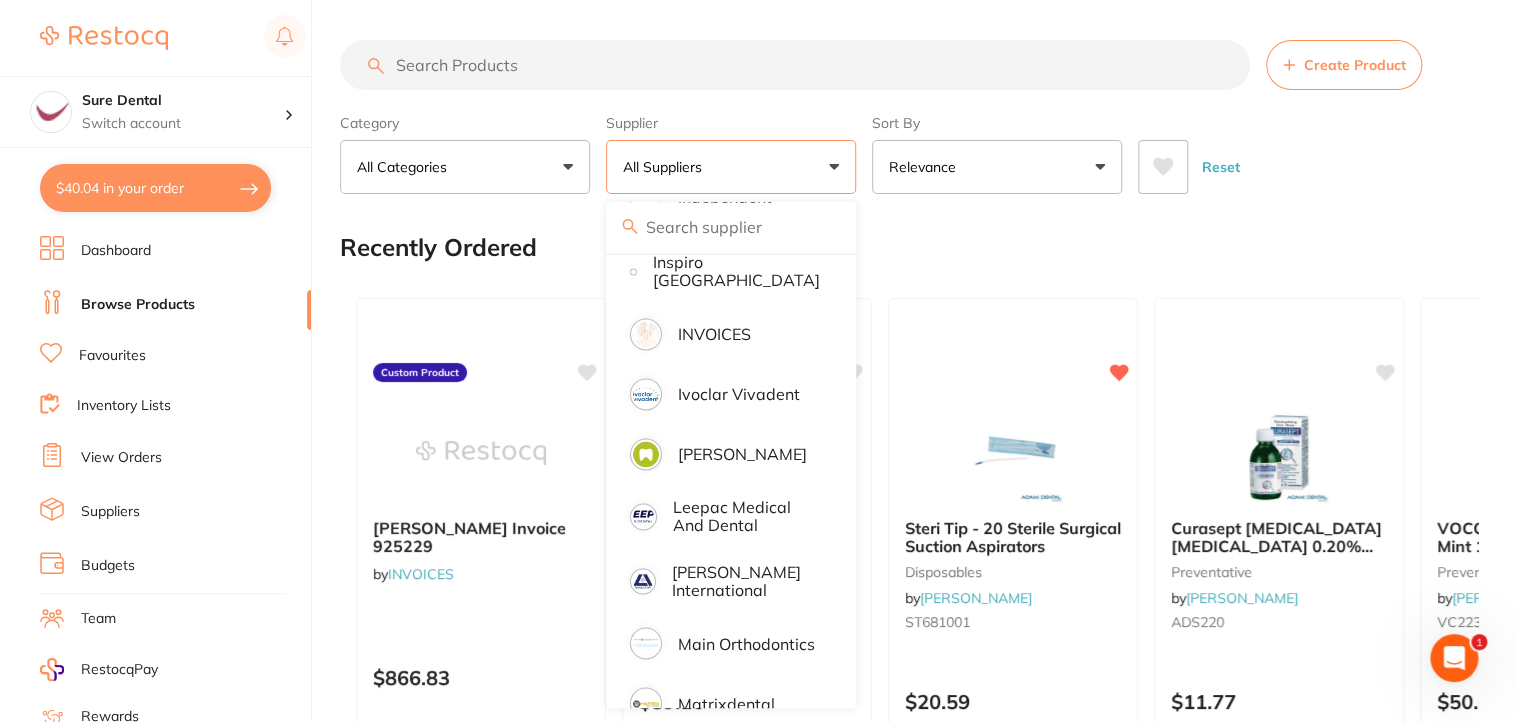 scroll, scrollTop: 1500, scrollLeft: 0, axis: vertical 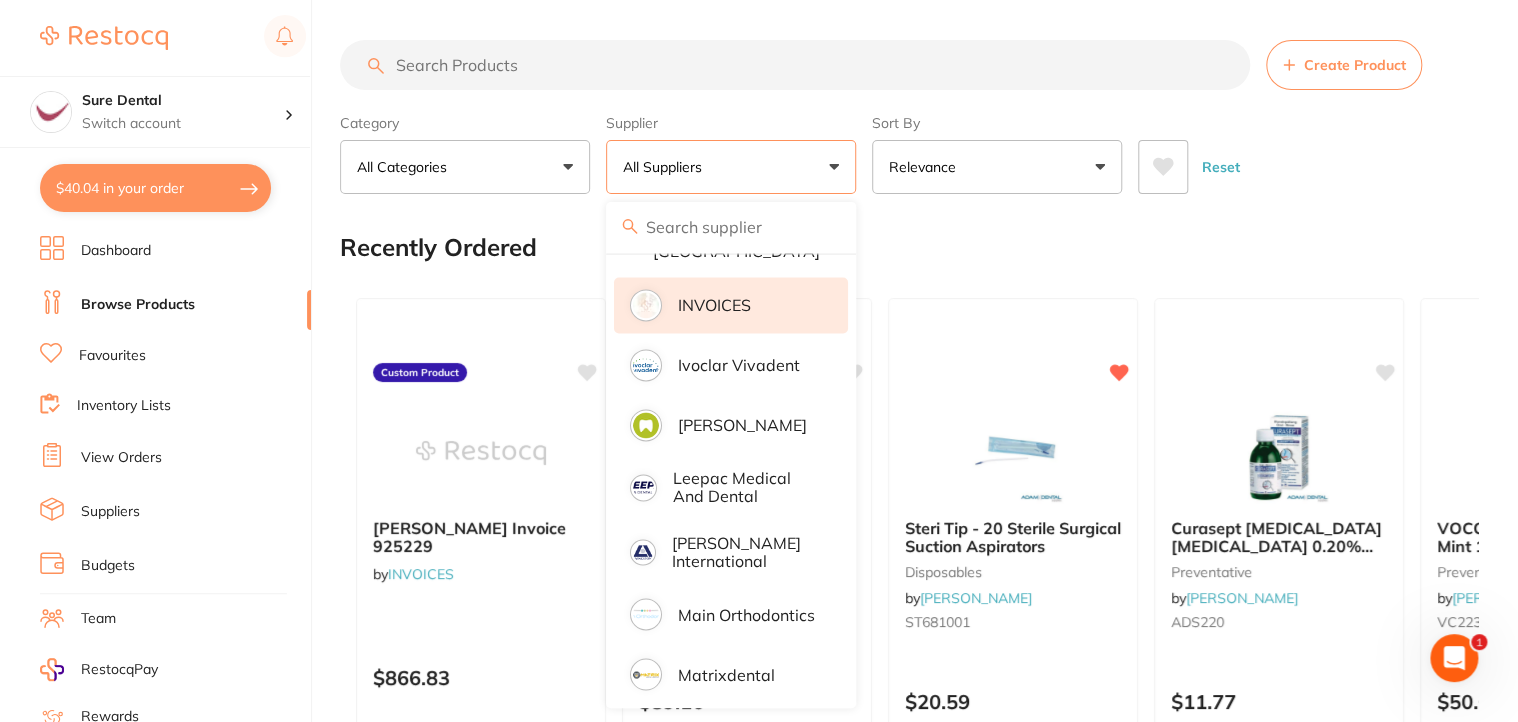 click on "INVOICES" at bounding box center (731, 305) 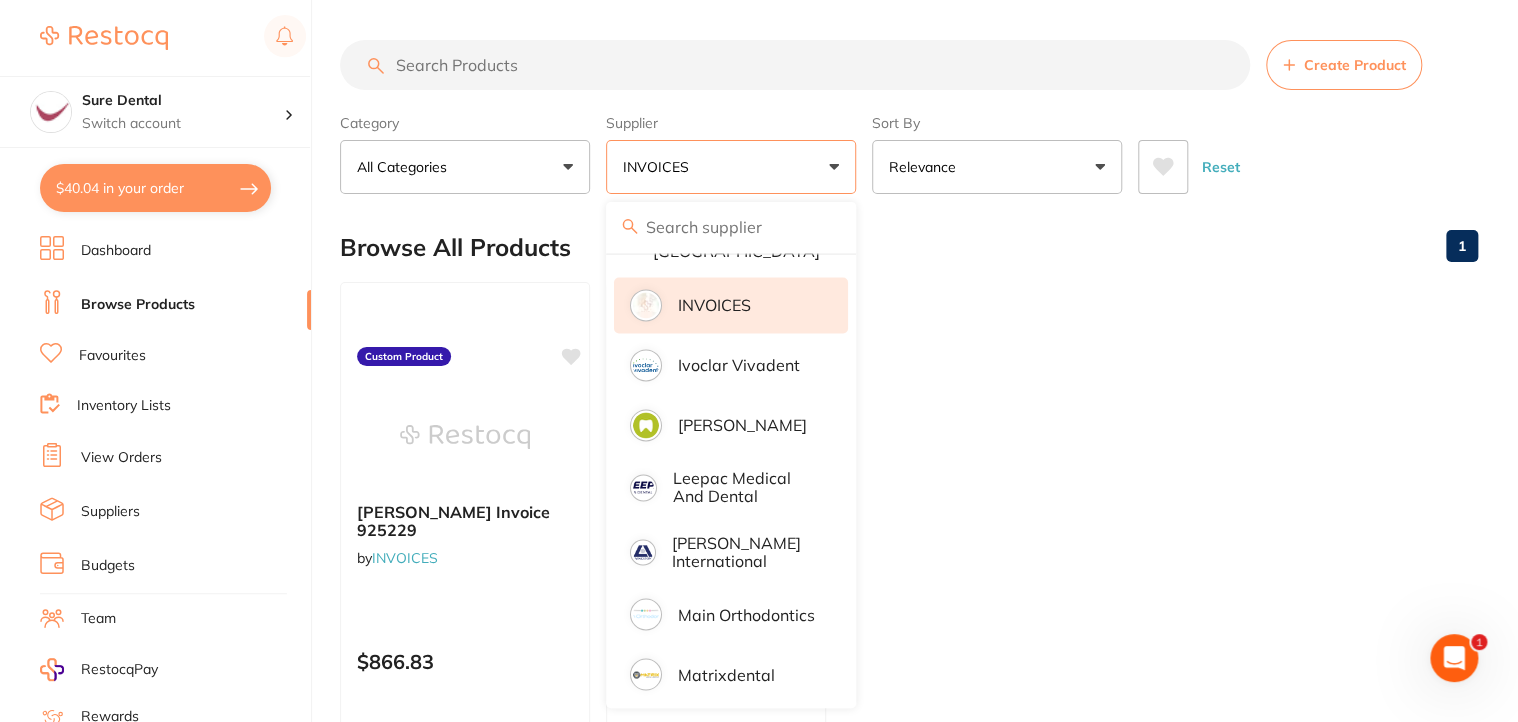 scroll, scrollTop: 0, scrollLeft: 0, axis: both 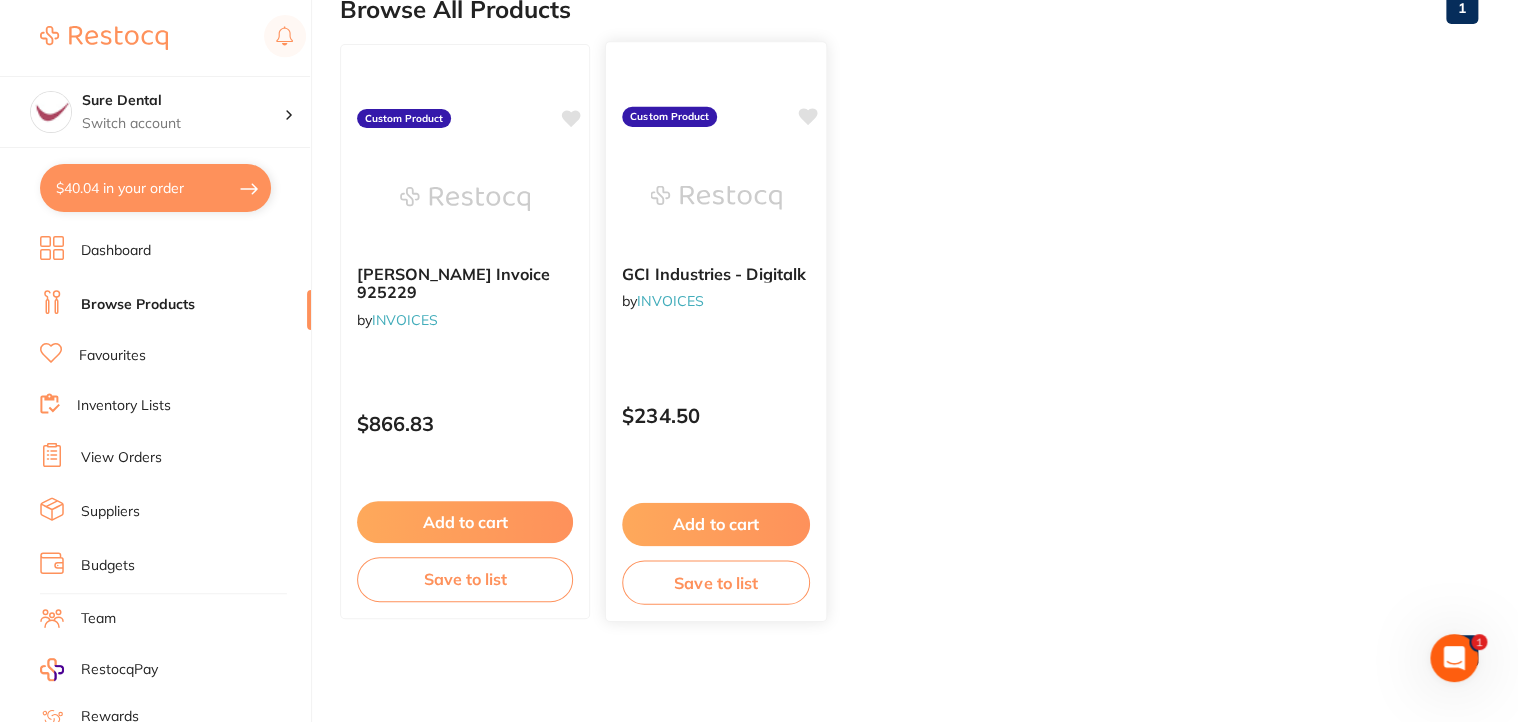 click on "Add to cart" at bounding box center [716, 524] 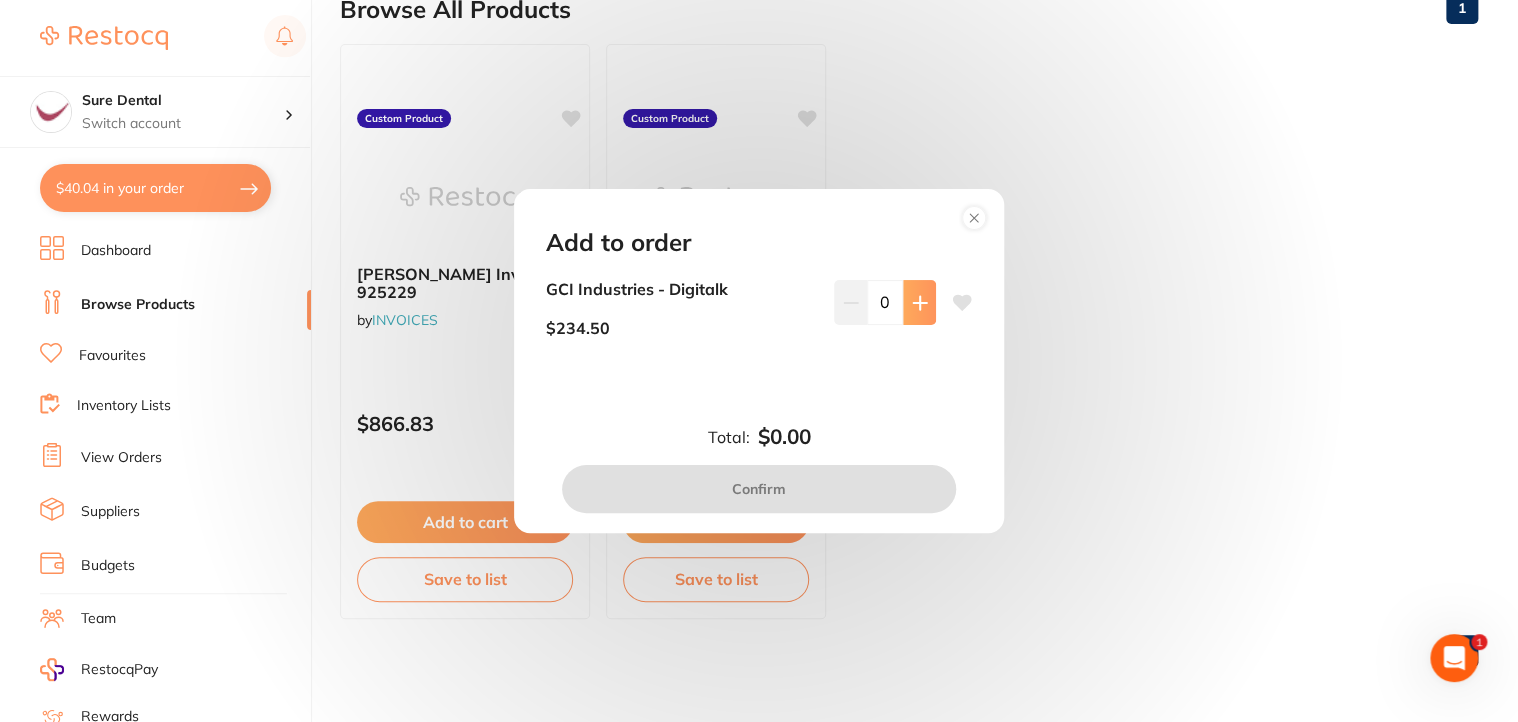 scroll, scrollTop: 0, scrollLeft: 0, axis: both 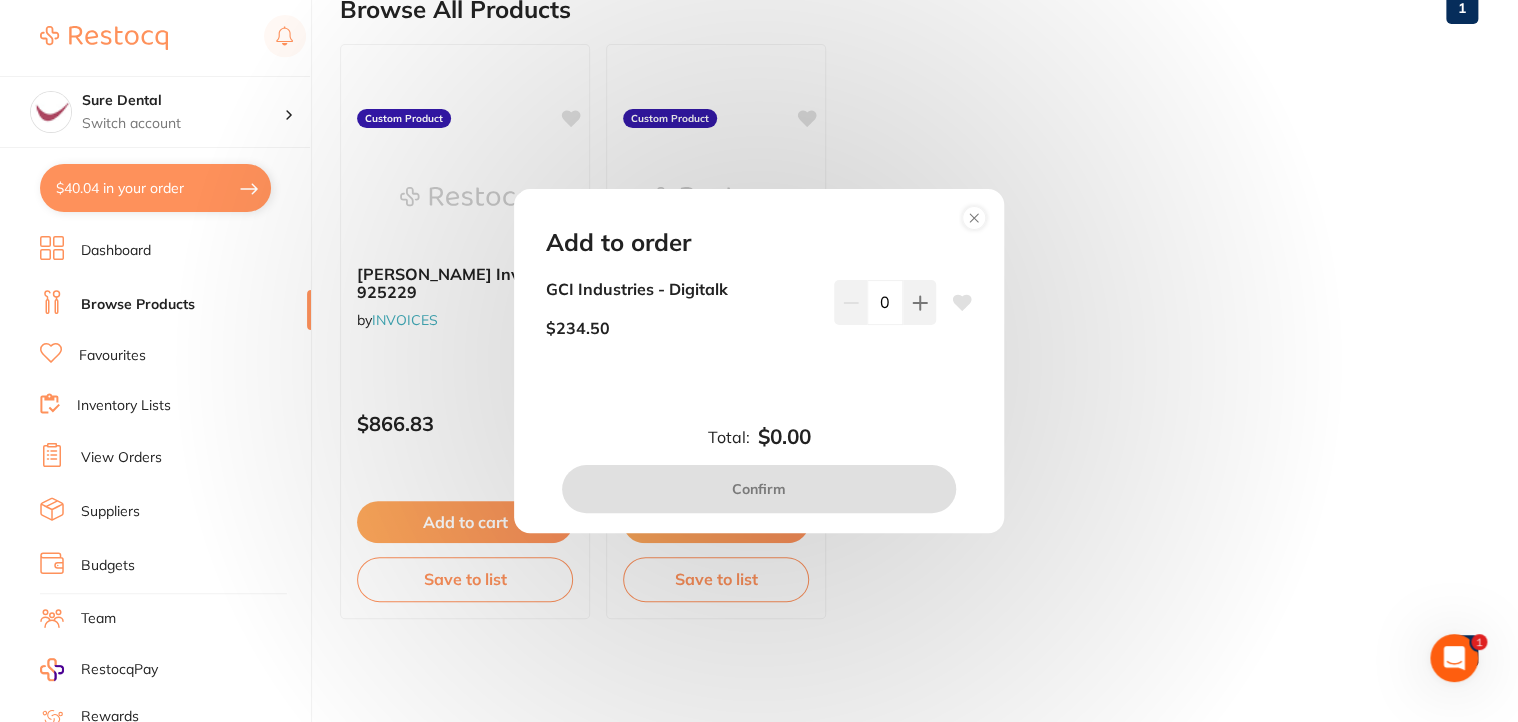 click 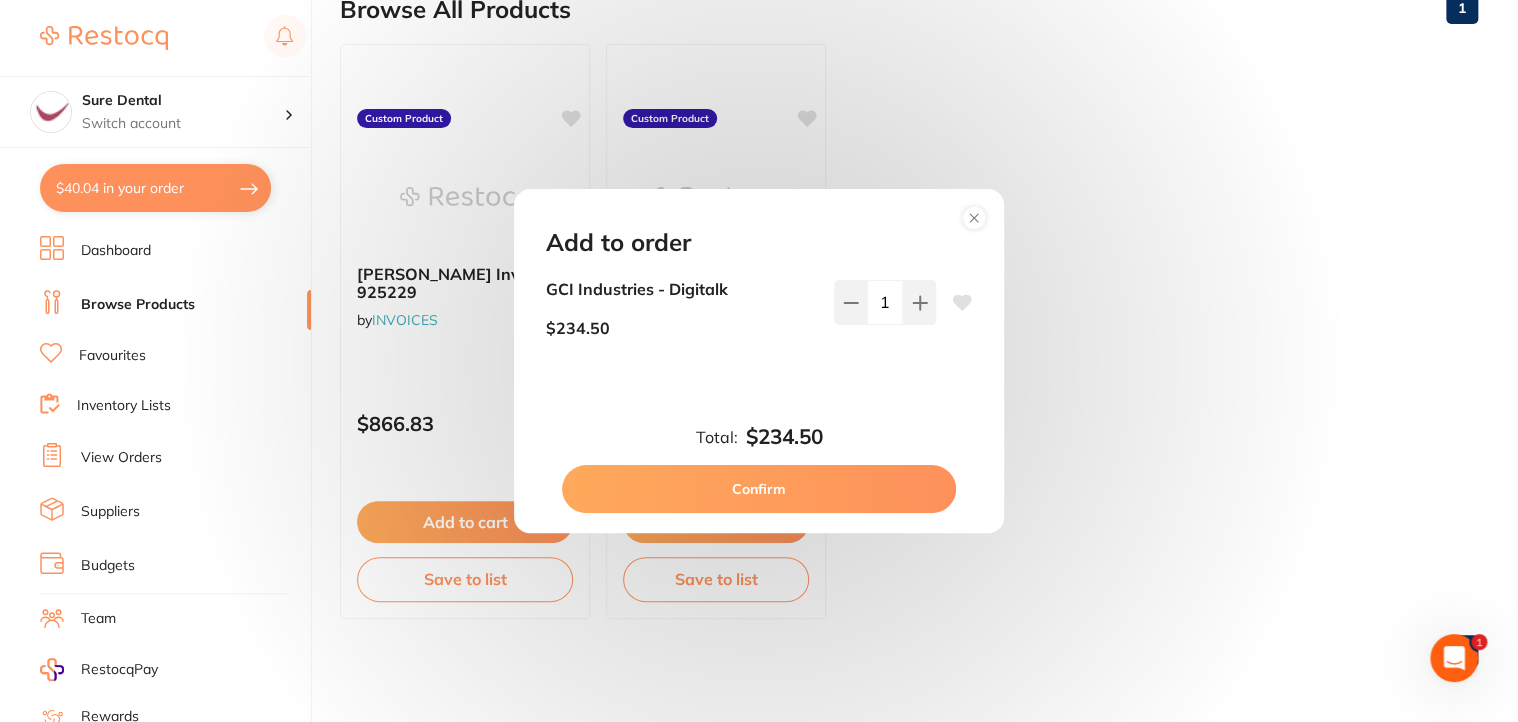 click on "Confirm" at bounding box center (759, 489) 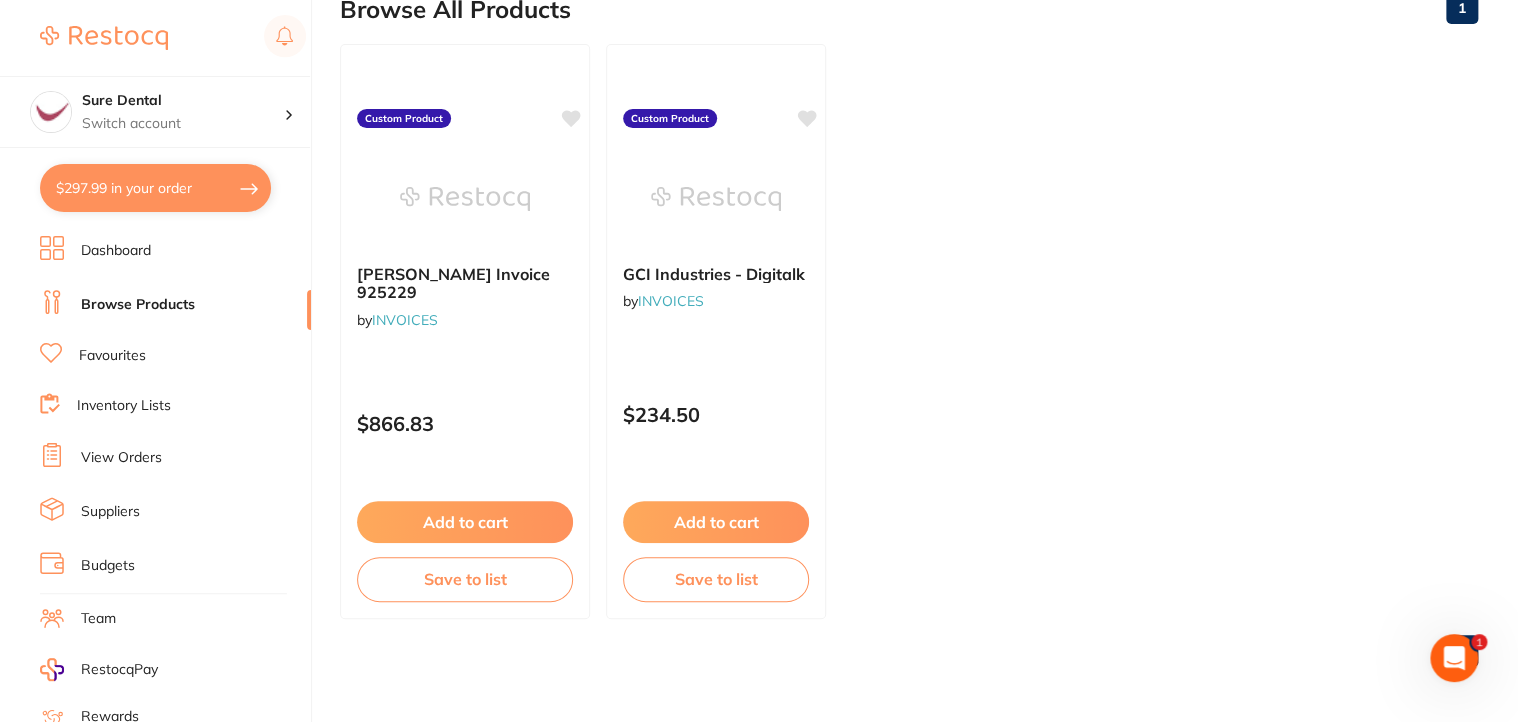click on "$297.99   in your order" at bounding box center (155, 188) 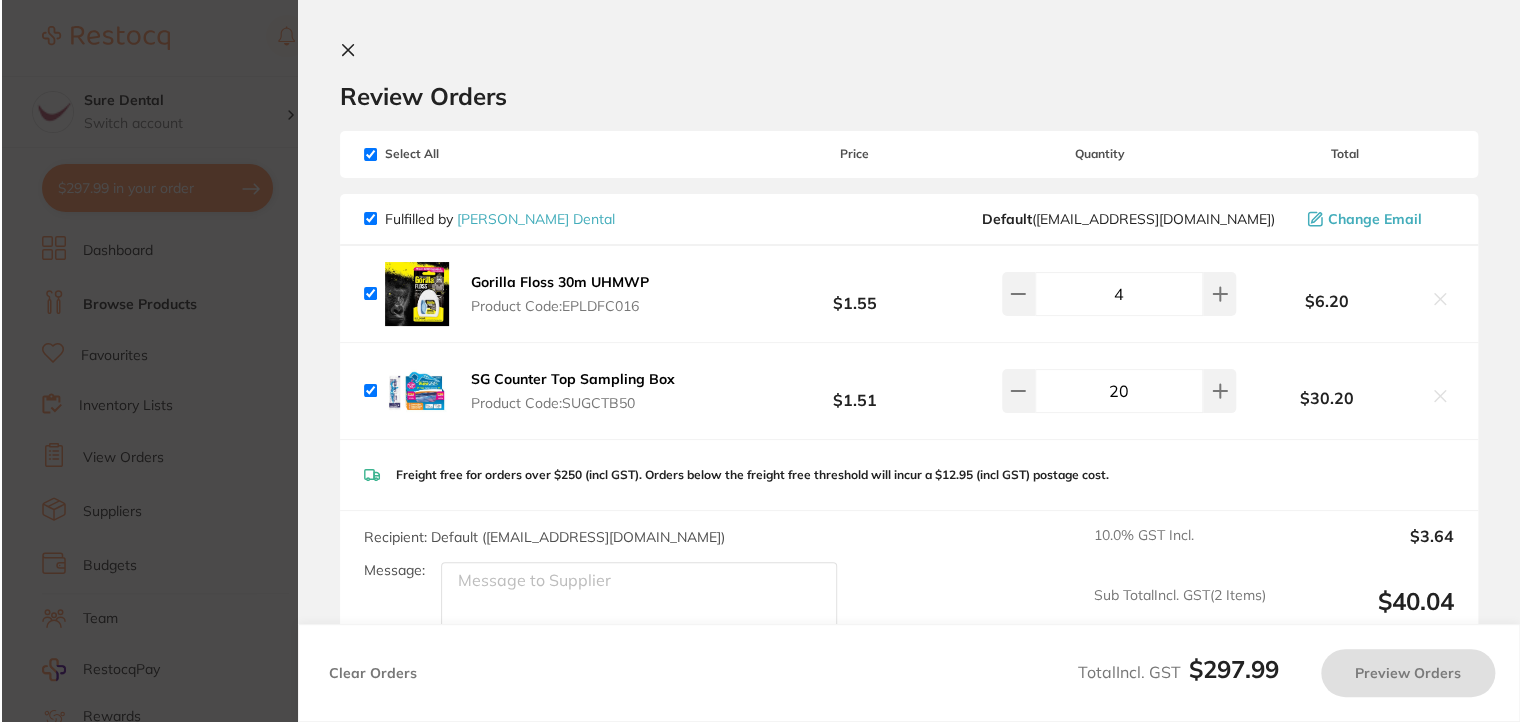 scroll, scrollTop: 0, scrollLeft: 0, axis: both 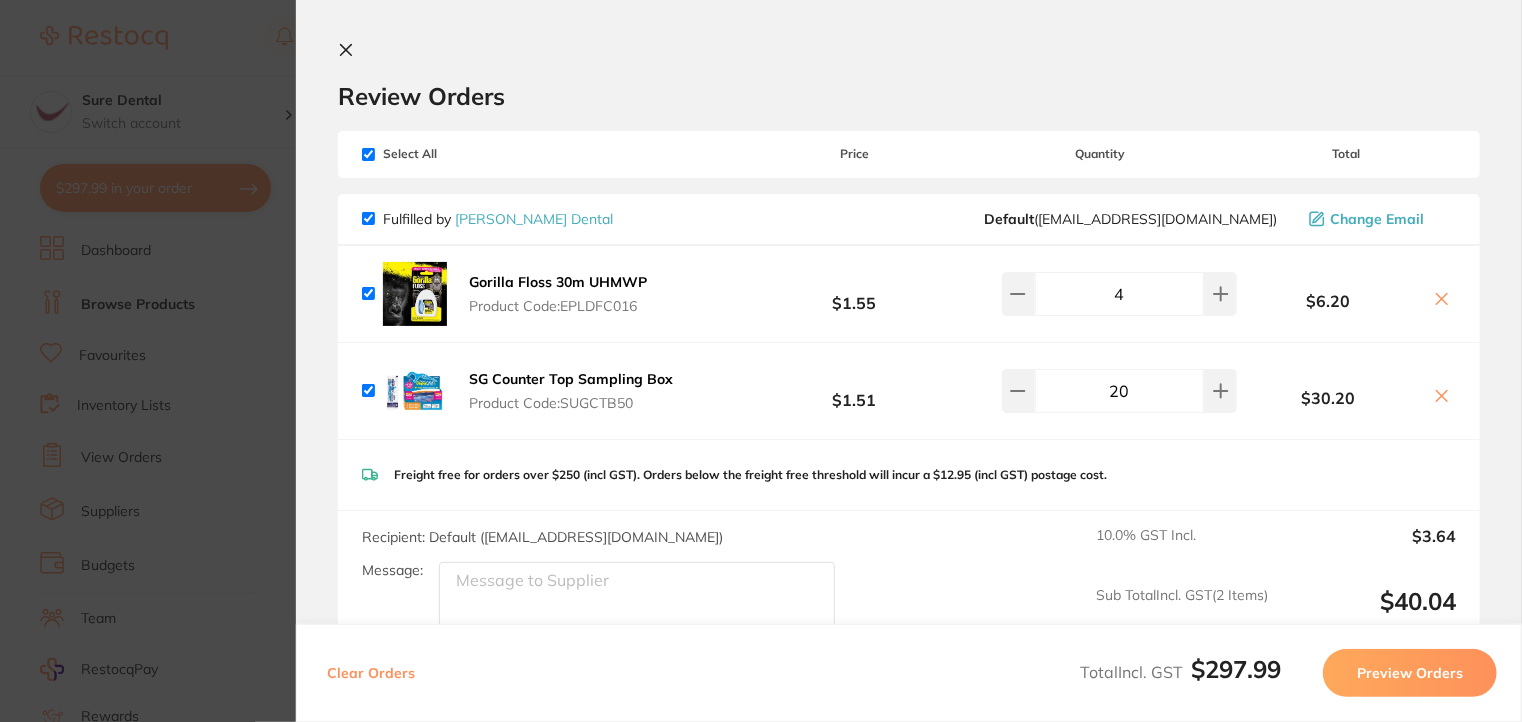 click at bounding box center (368, 154) 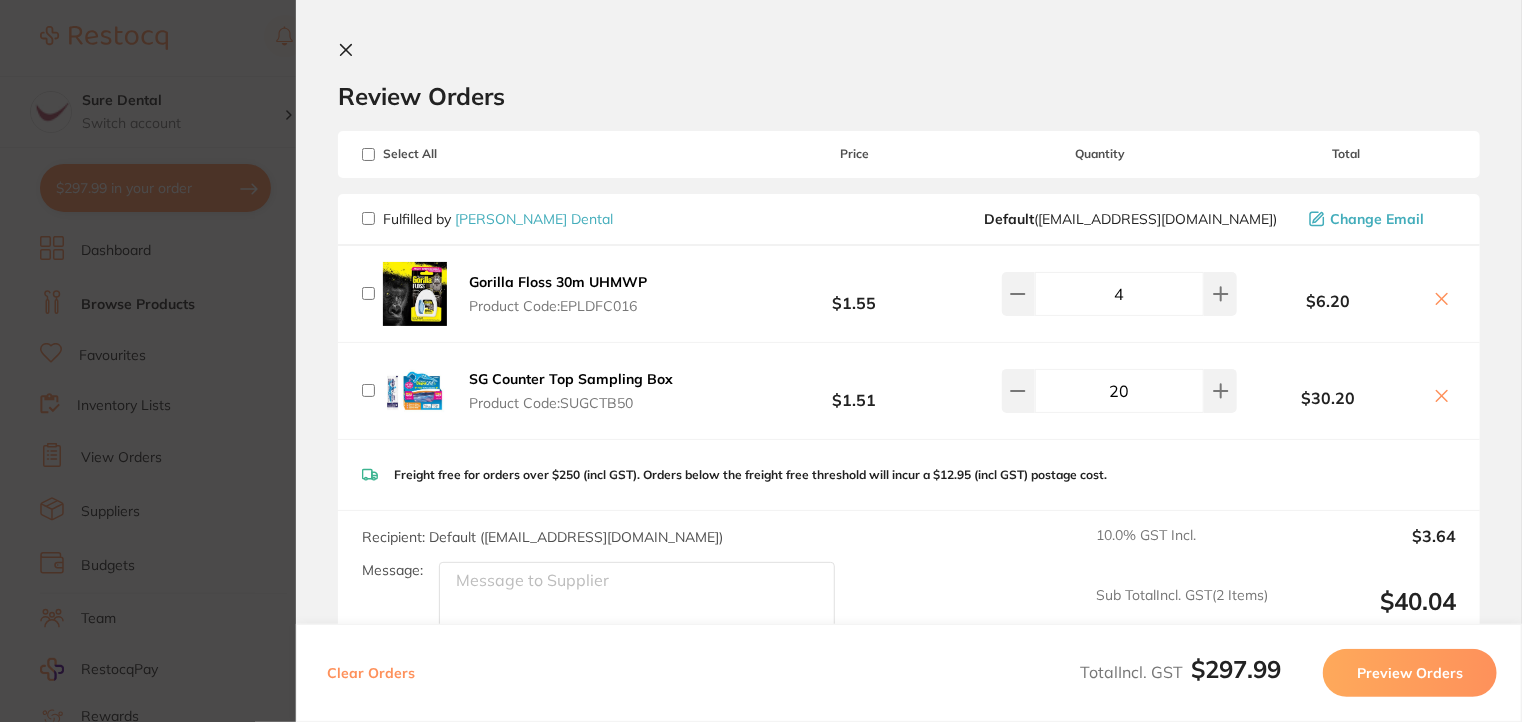 checkbox on "false" 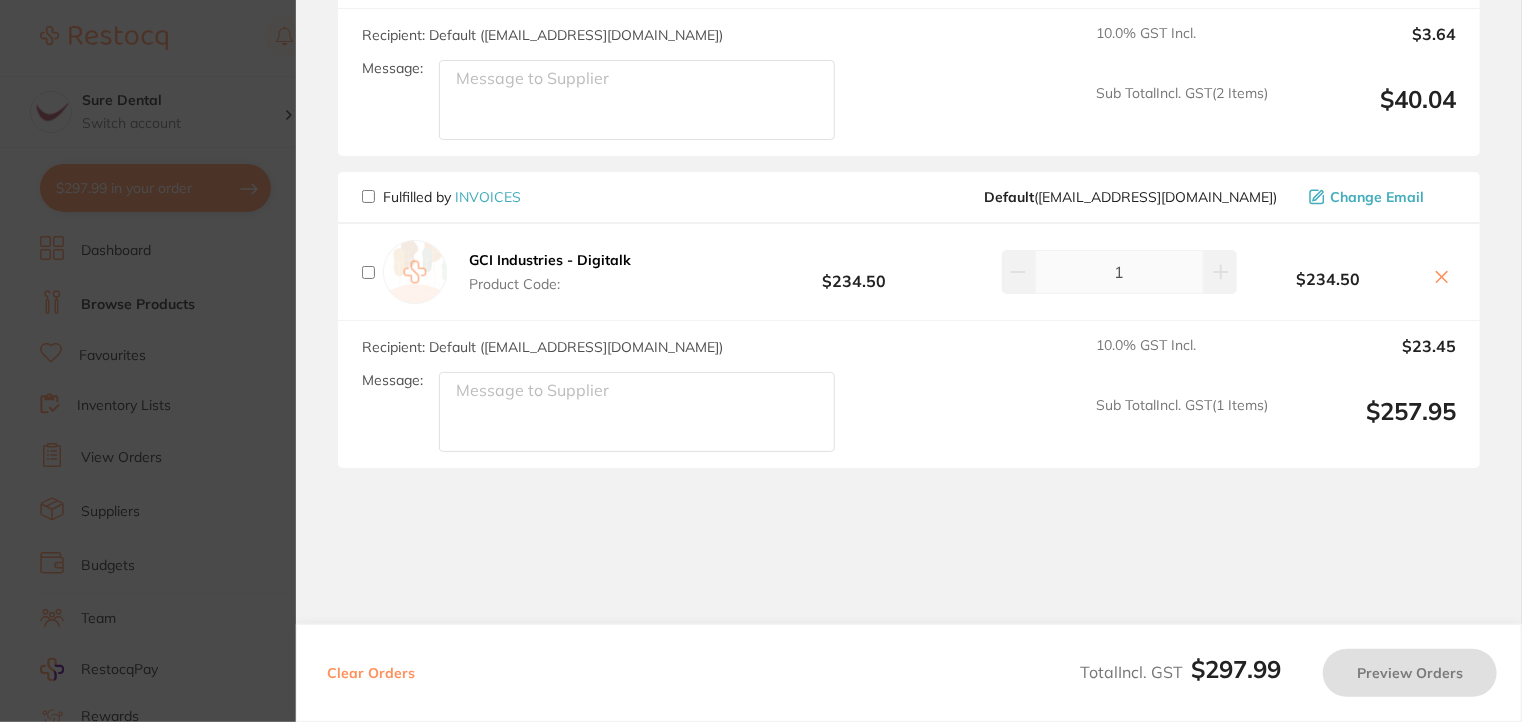 scroll, scrollTop: 503, scrollLeft: 0, axis: vertical 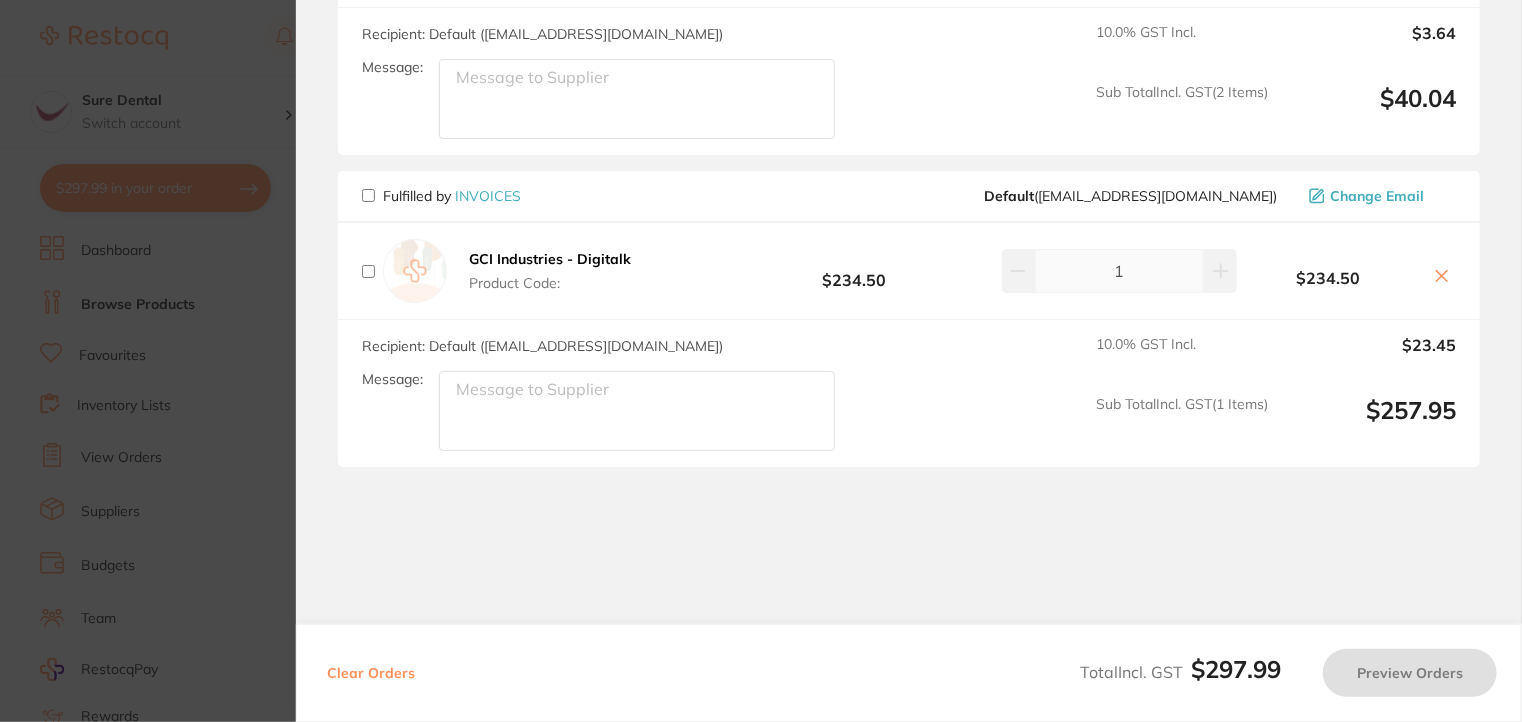 click at bounding box center (368, 271) 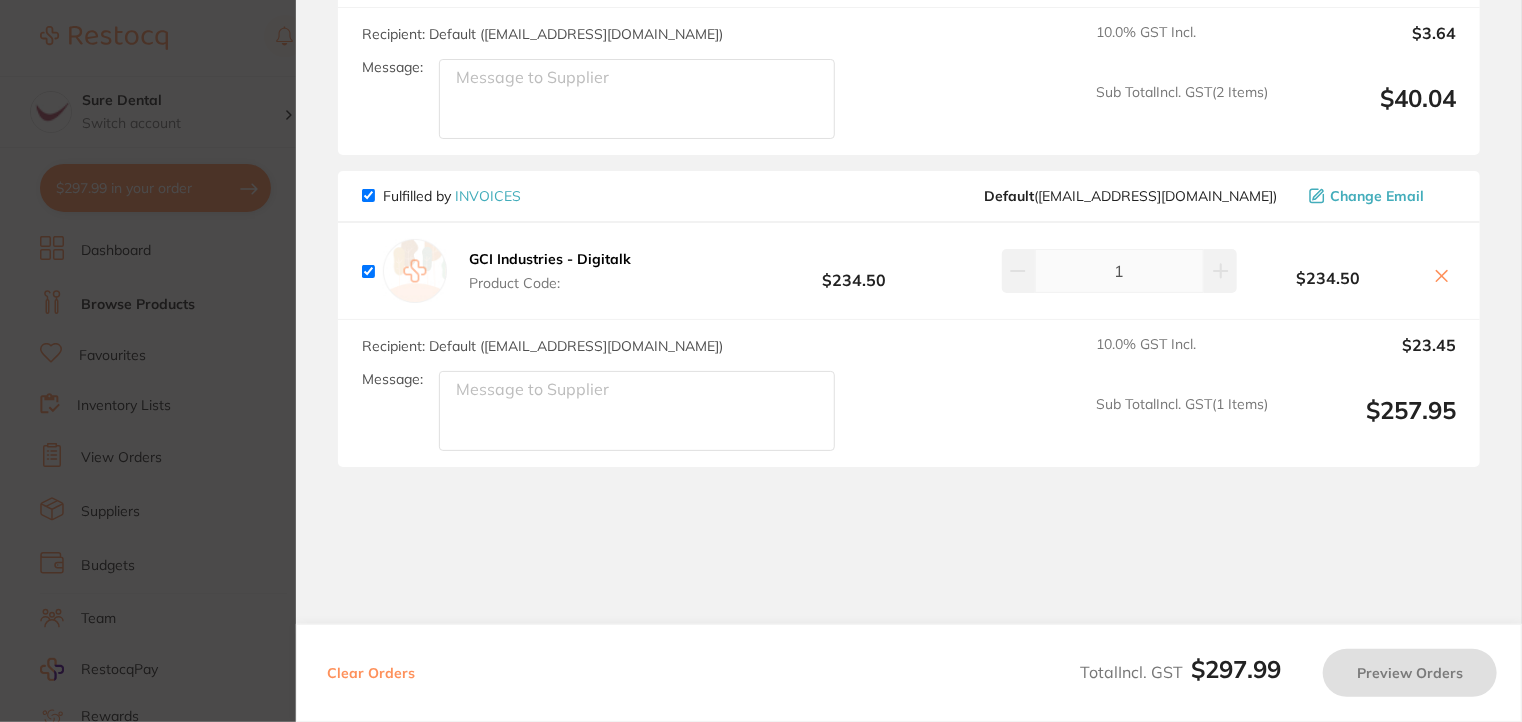 checkbox on "true" 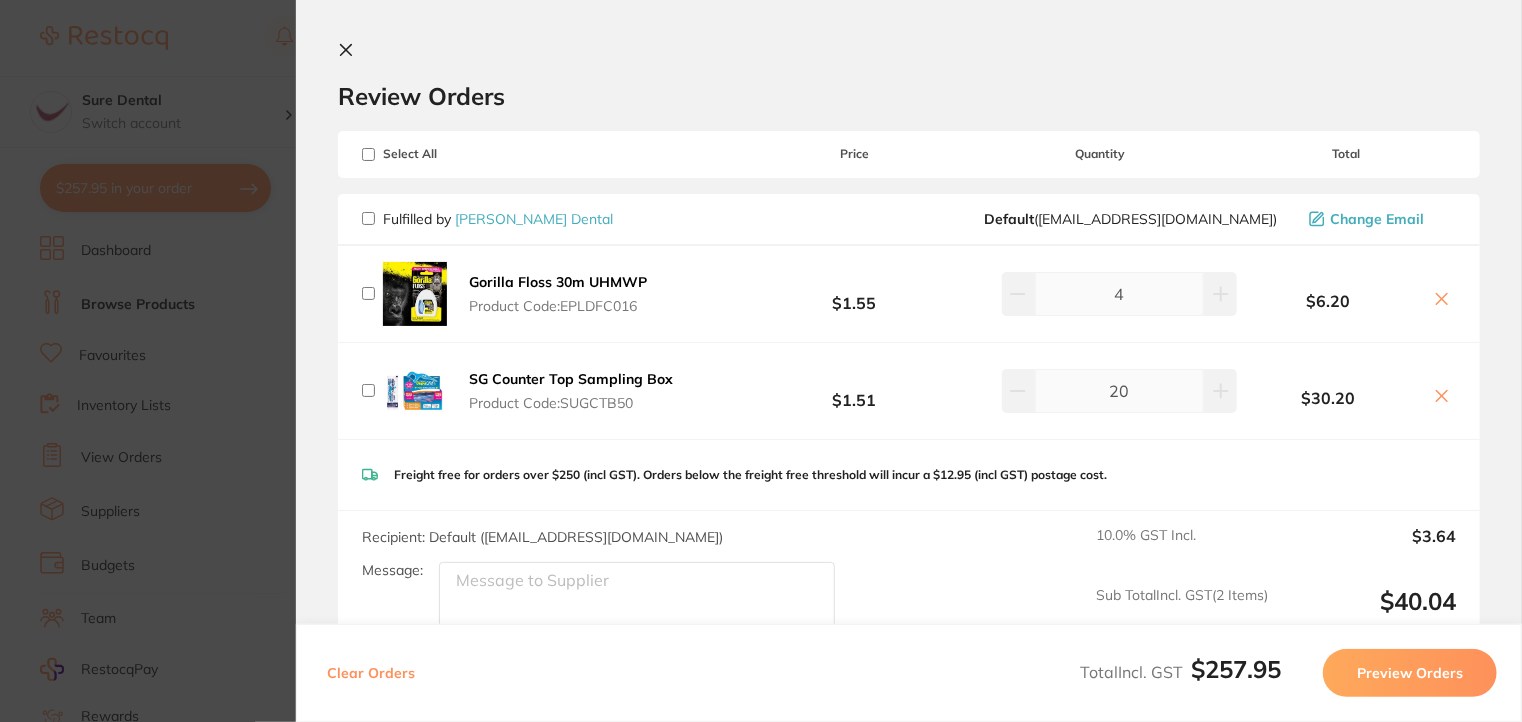 scroll, scrollTop: 500, scrollLeft: 0, axis: vertical 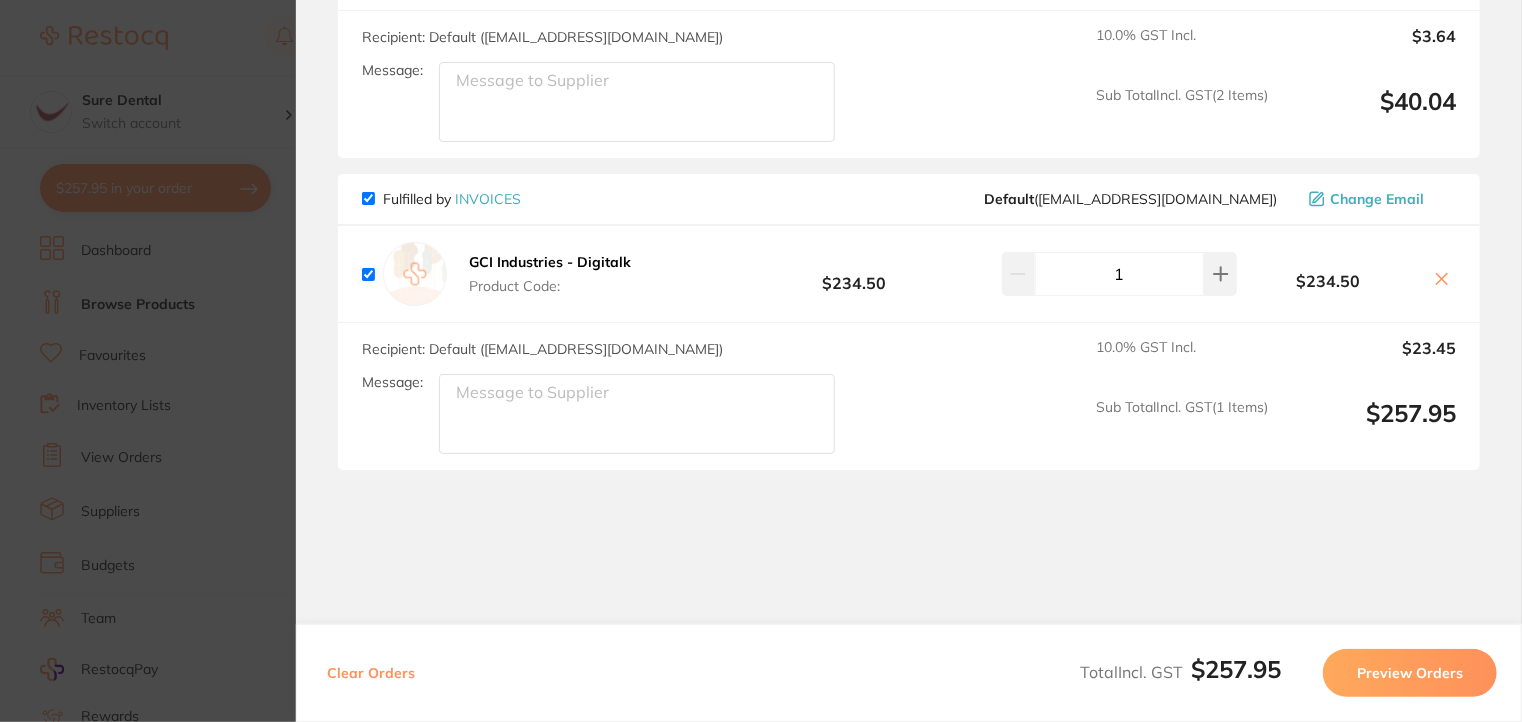 click on "Preview Orders" at bounding box center (1410, 673) 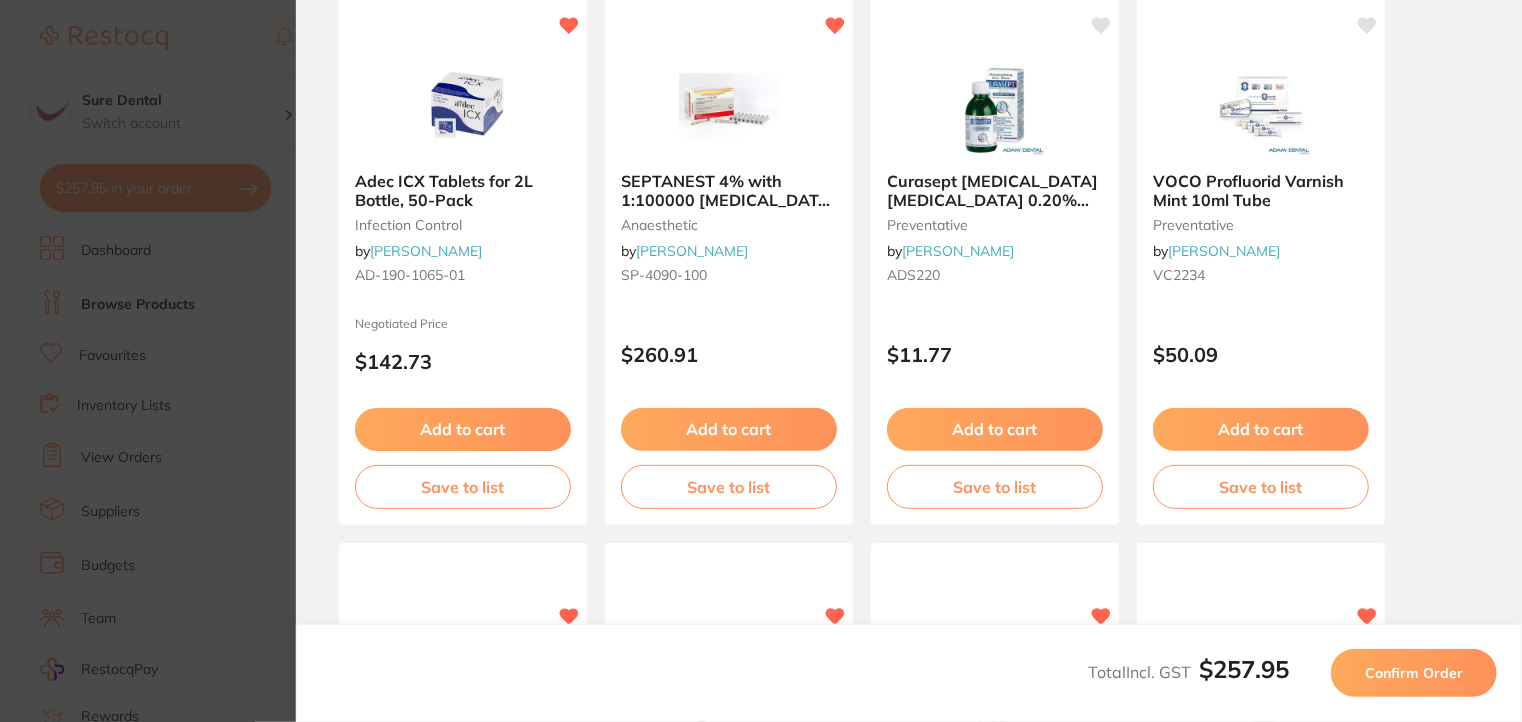 scroll, scrollTop: 0, scrollLeft: 0, axis: both 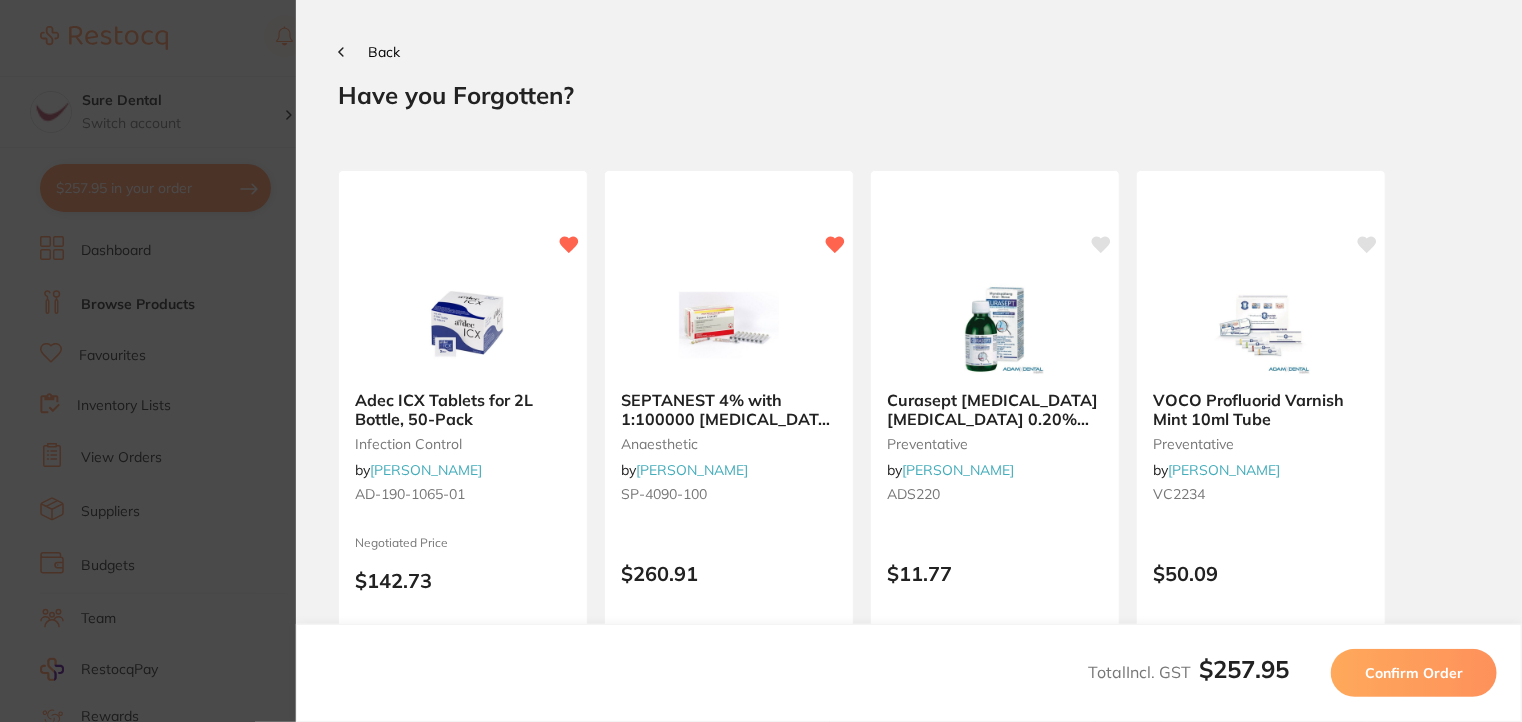 click on "Confirm Order" at bounding box center [1414, 673] 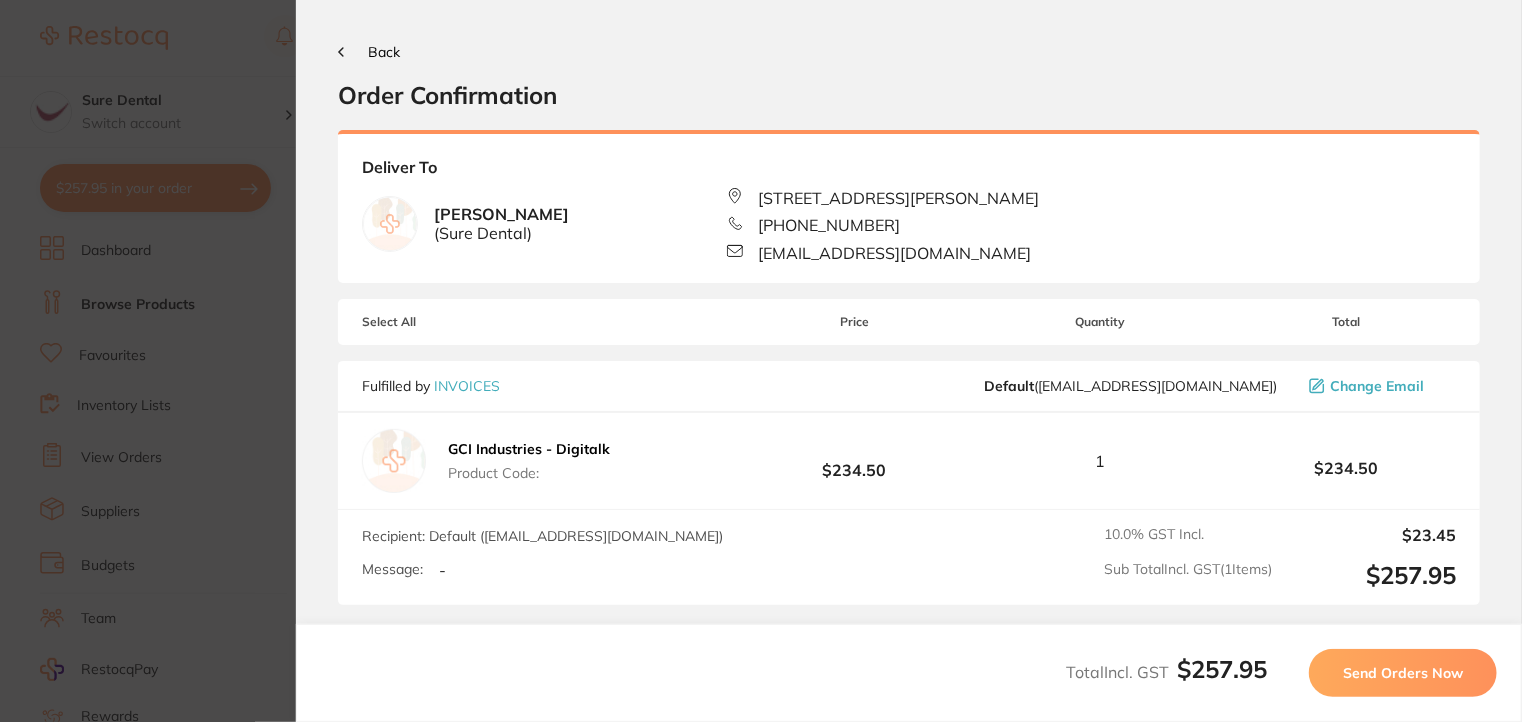 click on "Send Orders Now" at bounding box center (1403, 673) 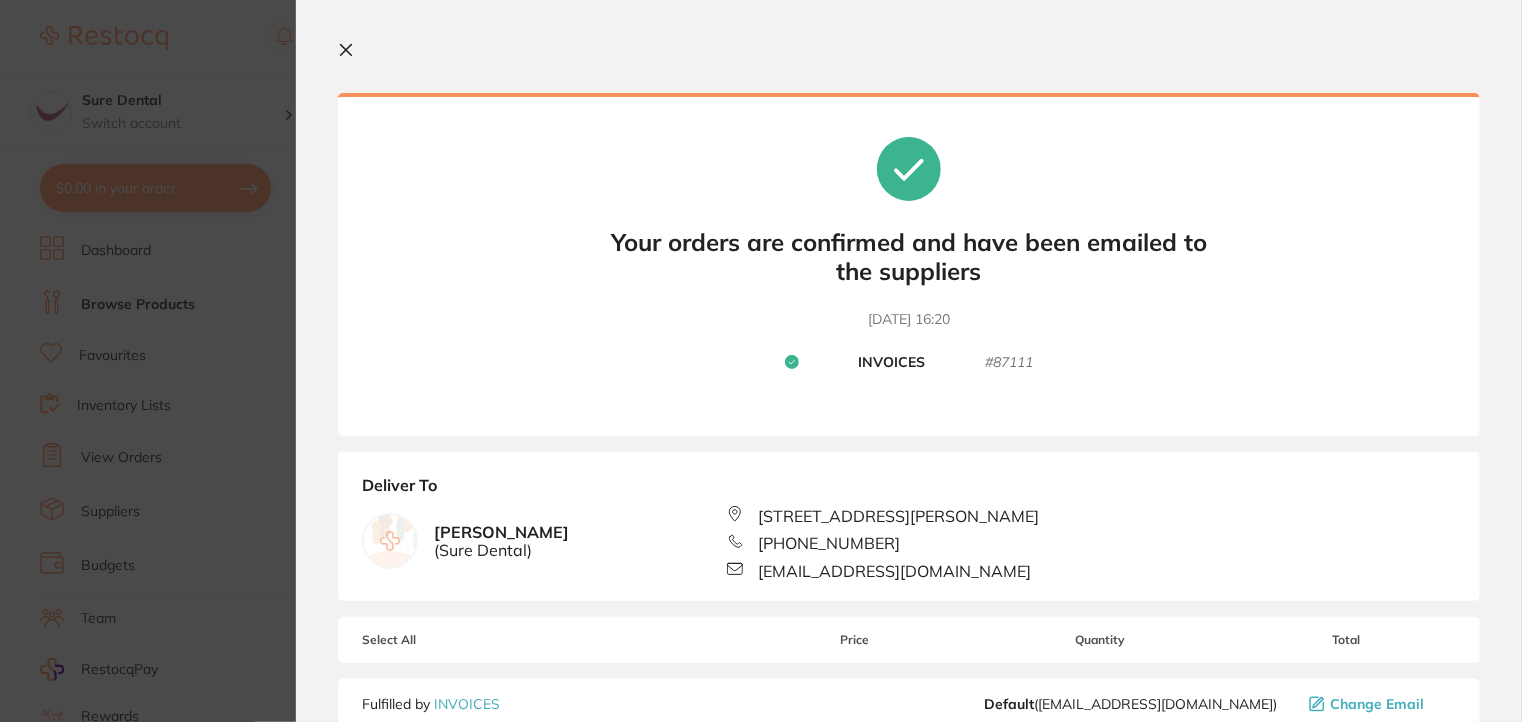 click 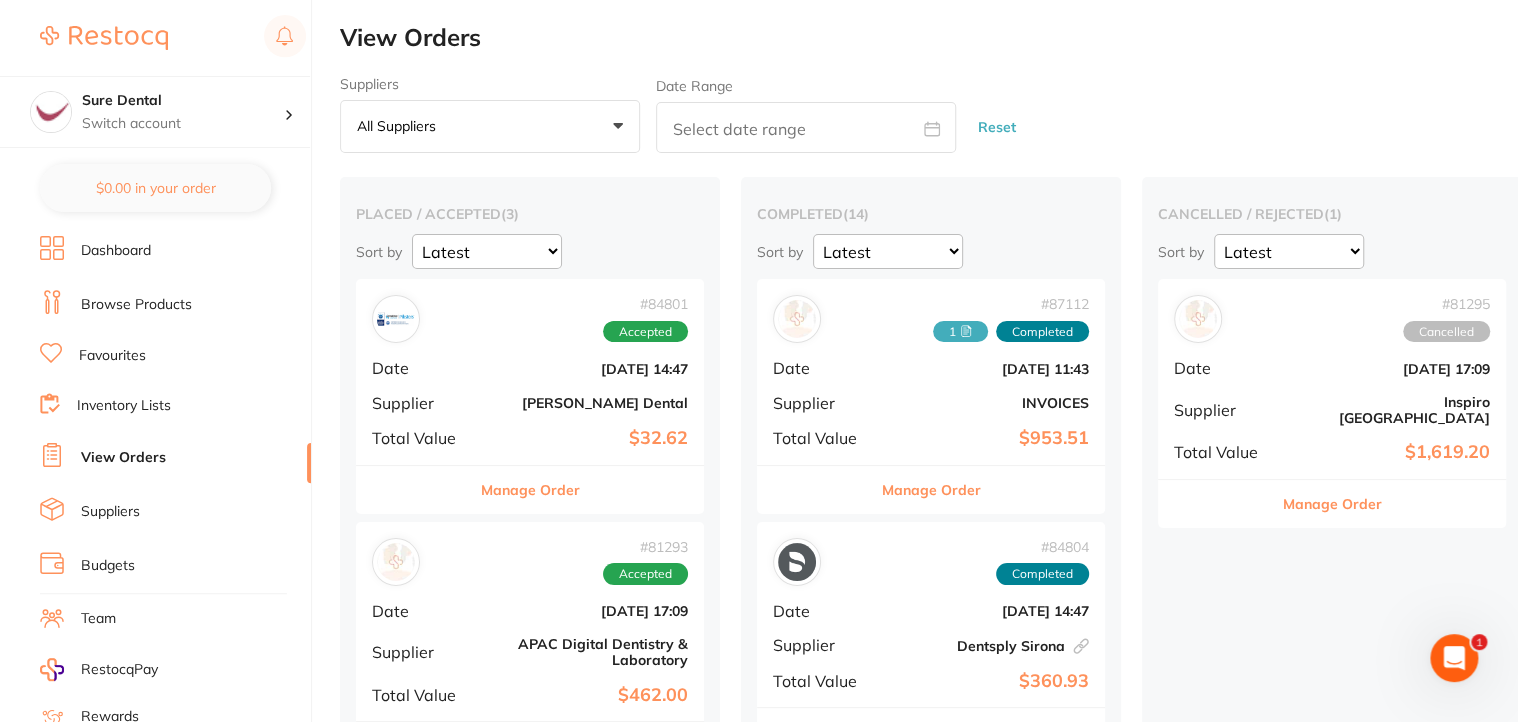 checkbox on "false" 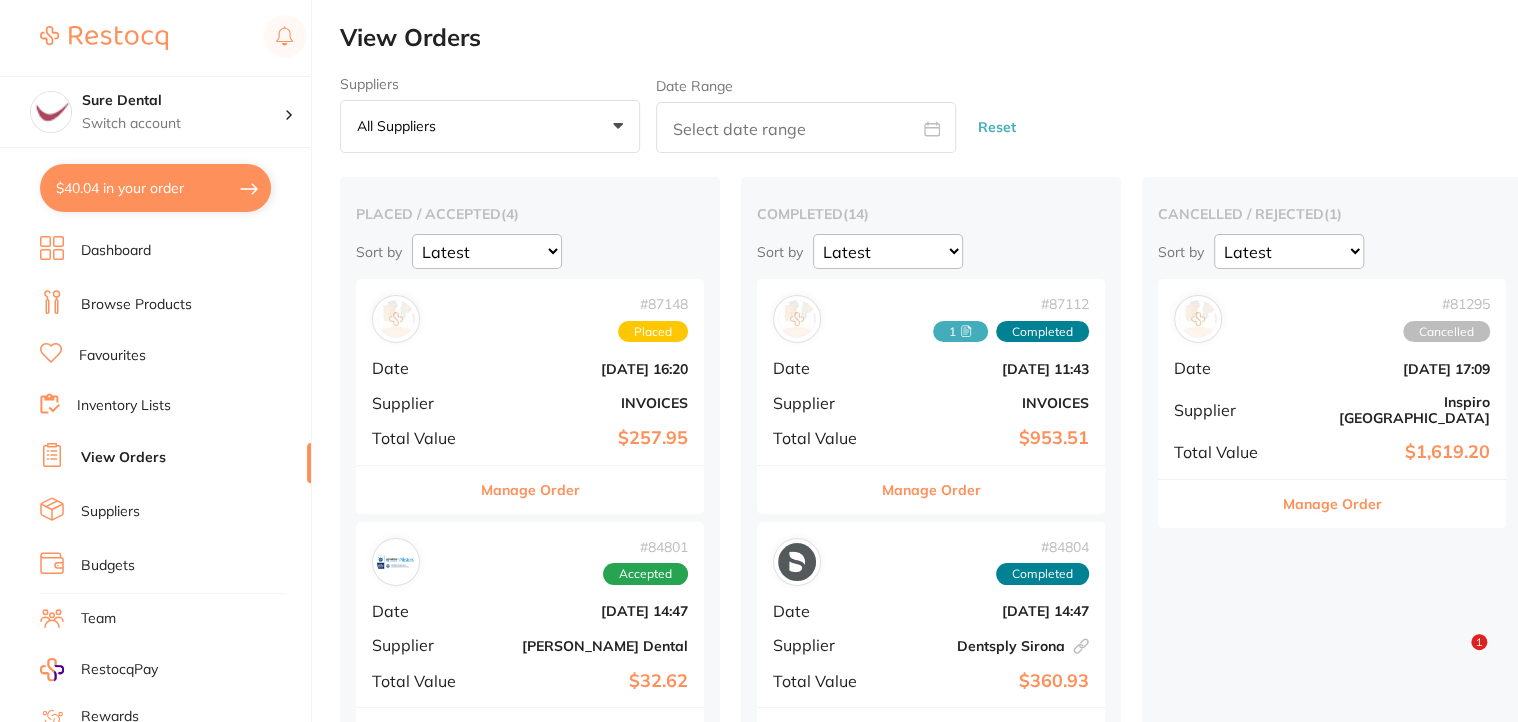 click on "View Orders" at bounding box center (123, 458) 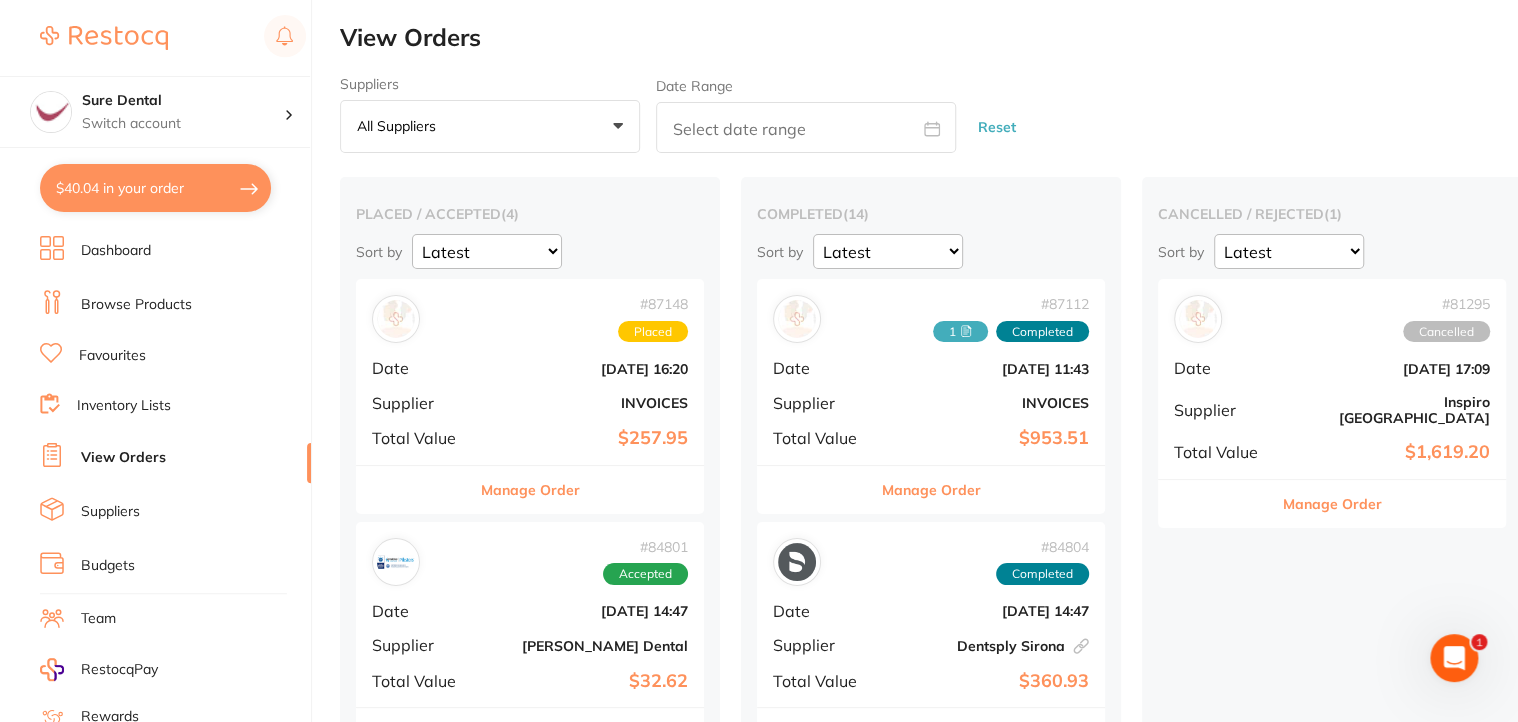 scroll, scrollTop: 0, scrollLeft: 0, axis: both 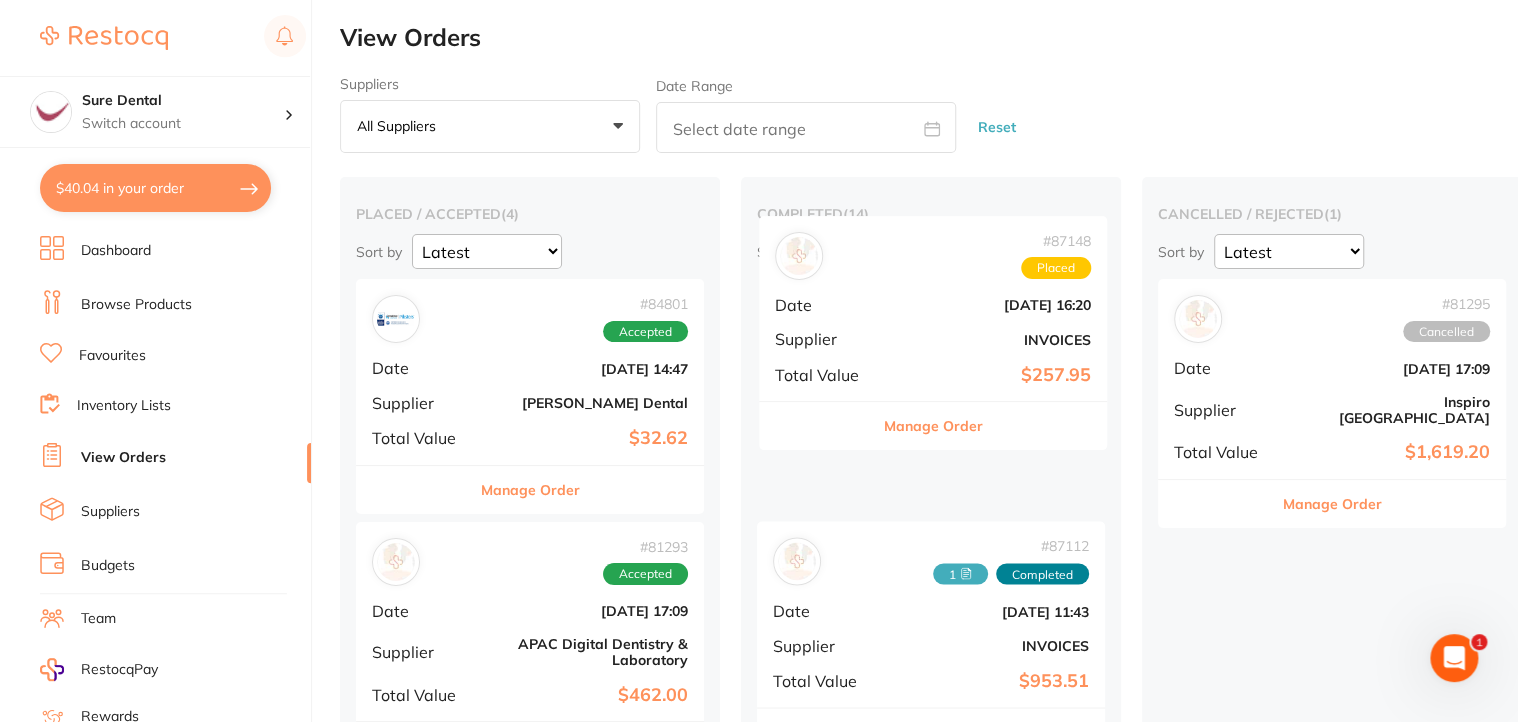 drag, startPoint x: 514, startPoint y: 432, endPoint x: 928, endPoint y: 369, distance: 418.76605 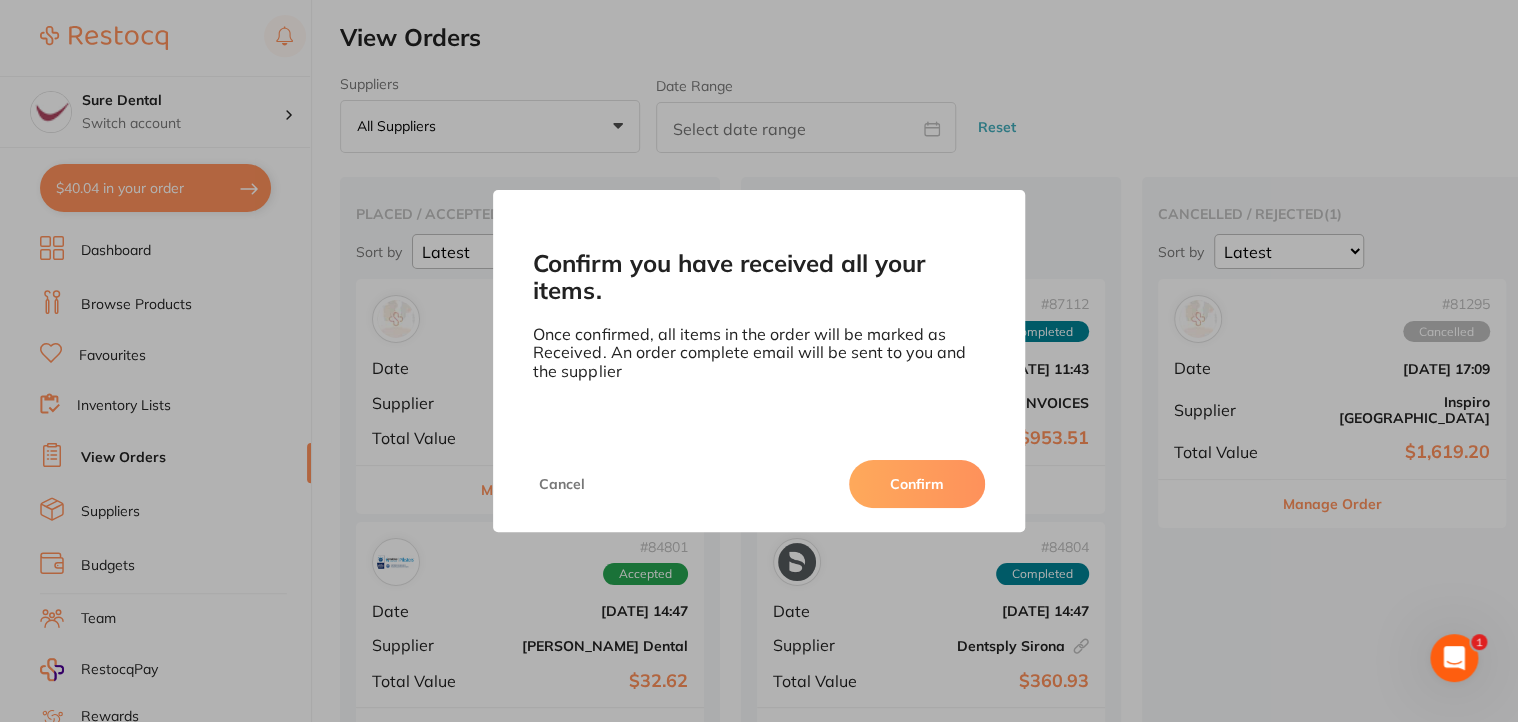 click on "Cancel" at bounding box center (562, 484) 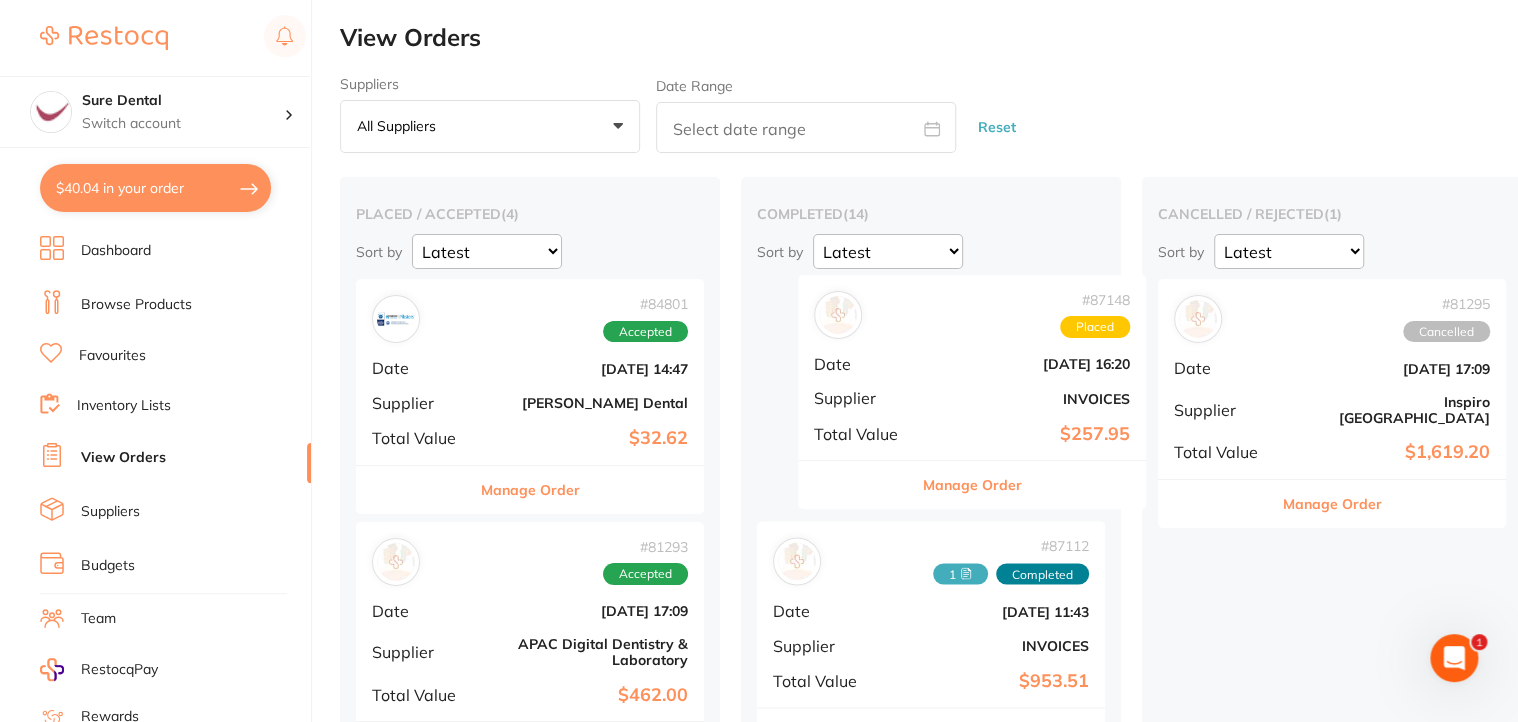 drag, startPoint x: 480, startPoint y: 401, endPoint x: 936, endPoint y: 392, distance: 456.0888 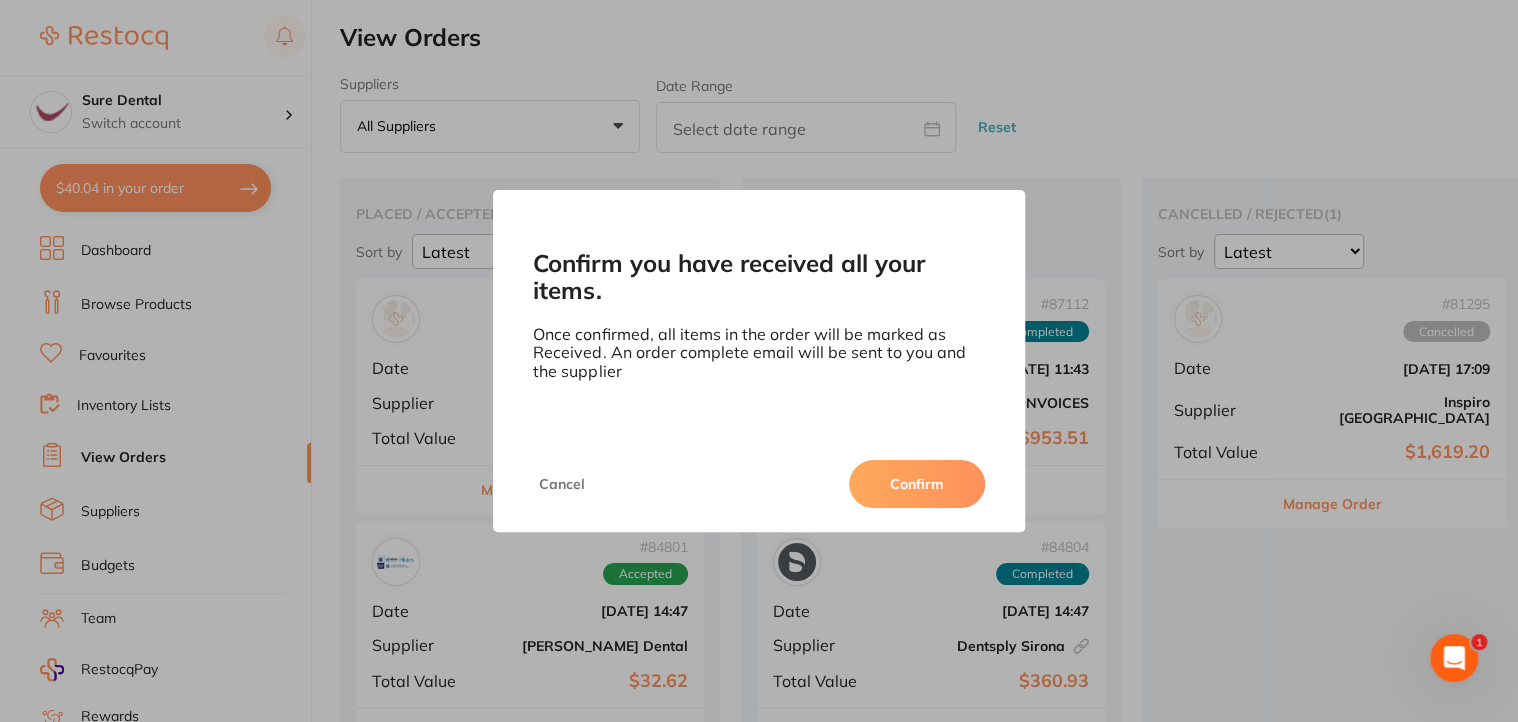 click on "Confirm" at bounding box center [917, 484] 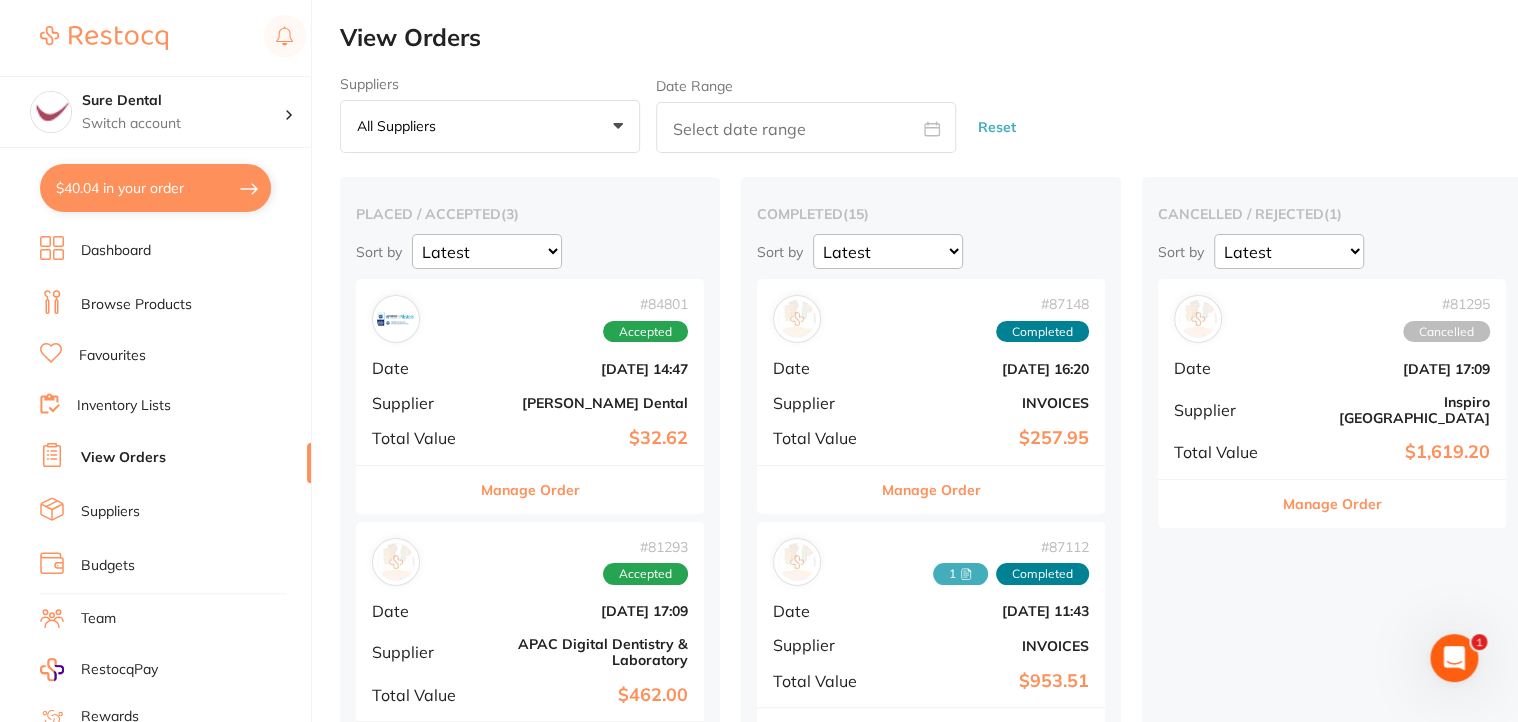 click on "Manage Order" at bounding box center [931, 490] 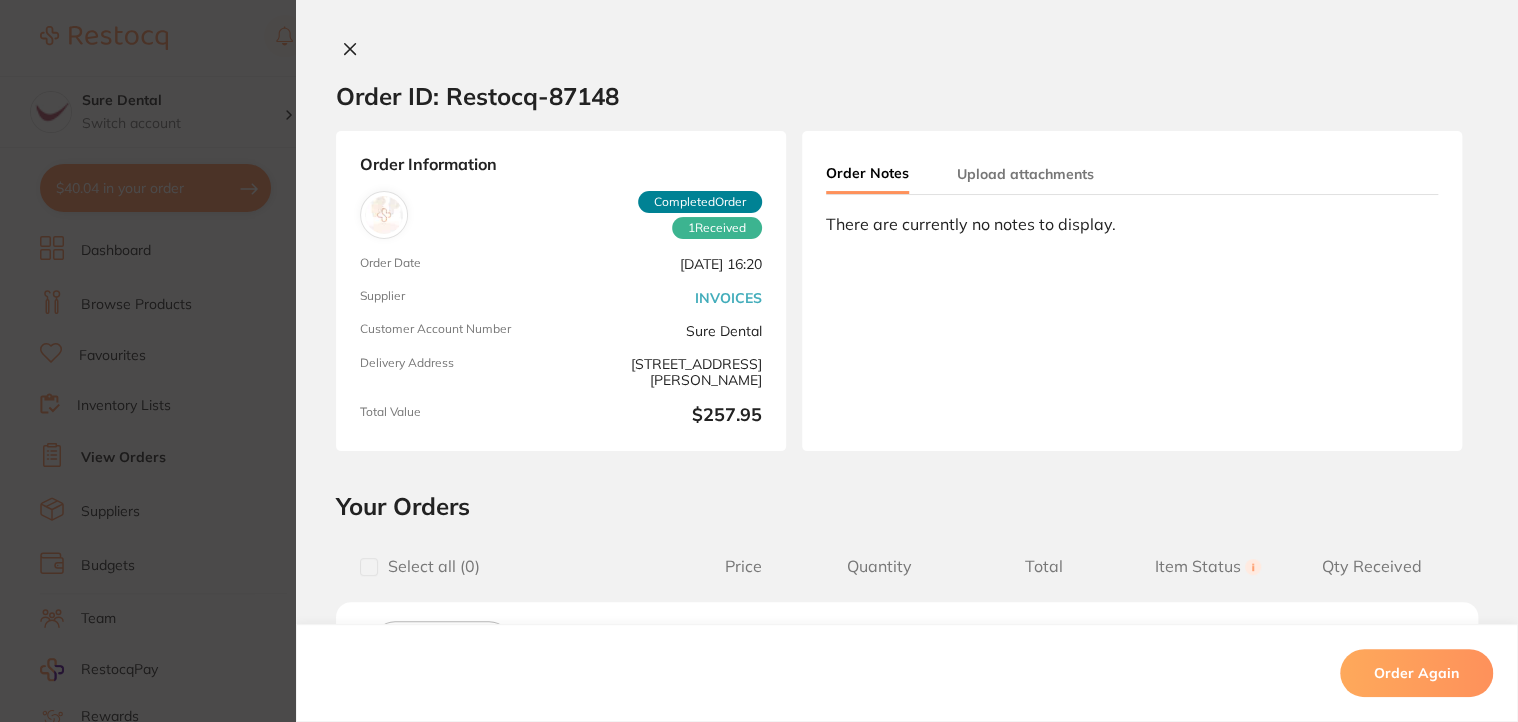 scroll, scrollTop: 0, scrollLeft: 0, axis: both 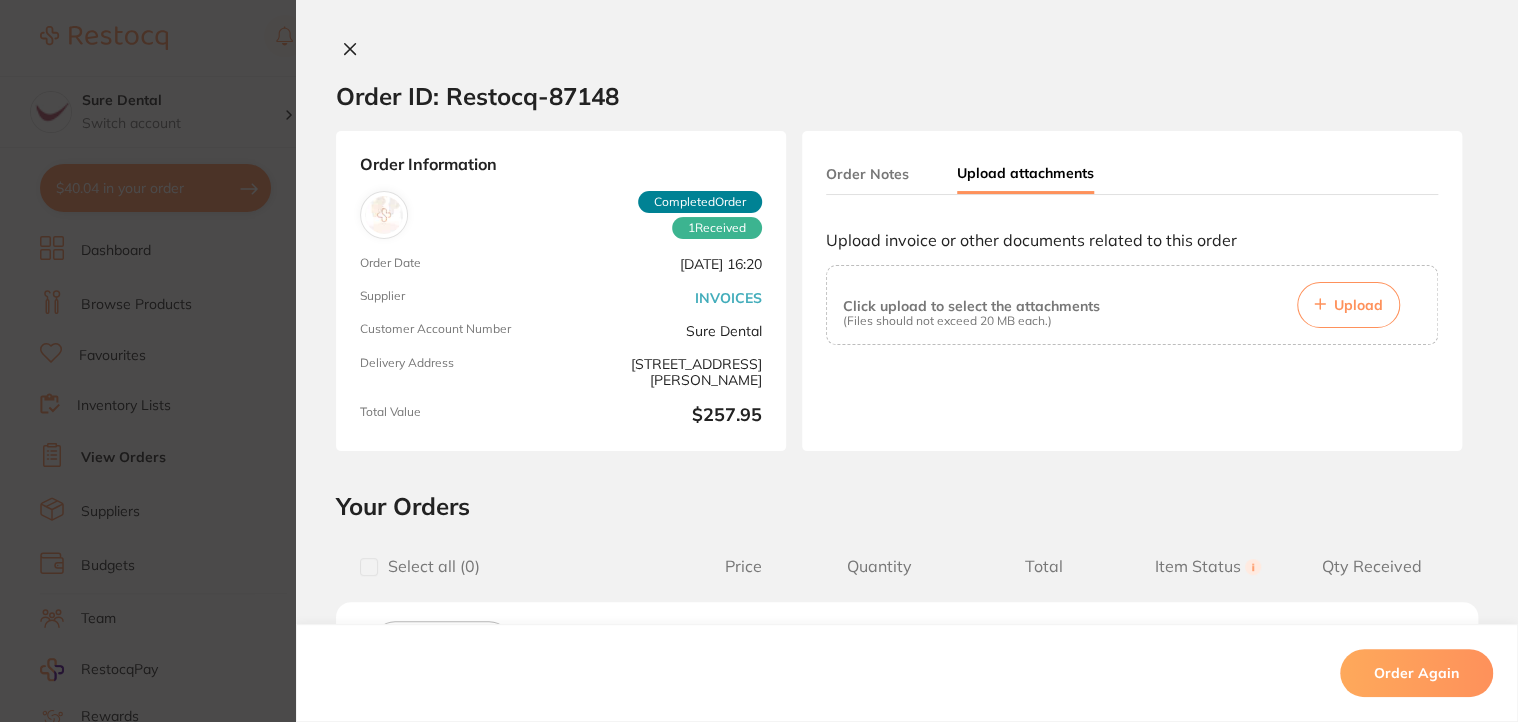 click on "Upload" at bounding box center [1348, 305] 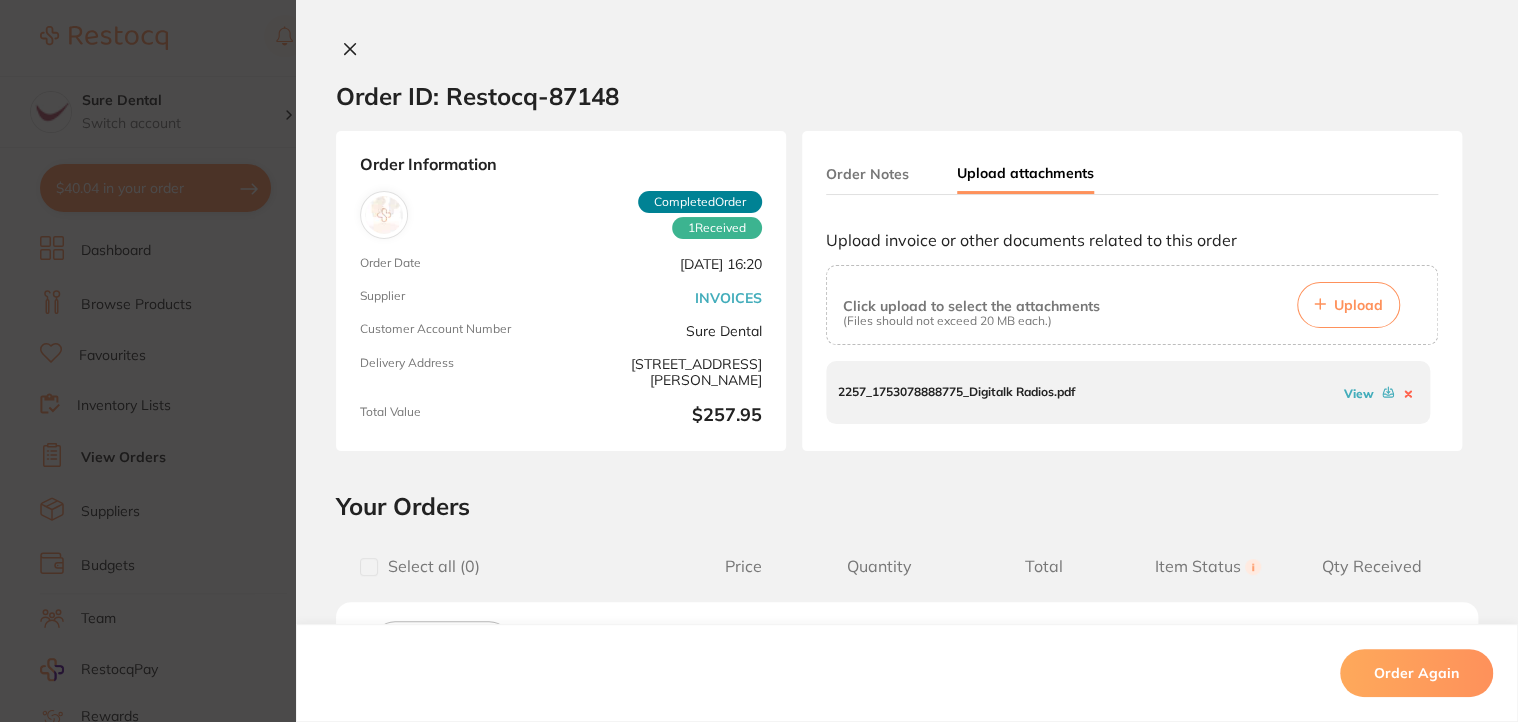 click on "View" at bounding box center (1359, 393) 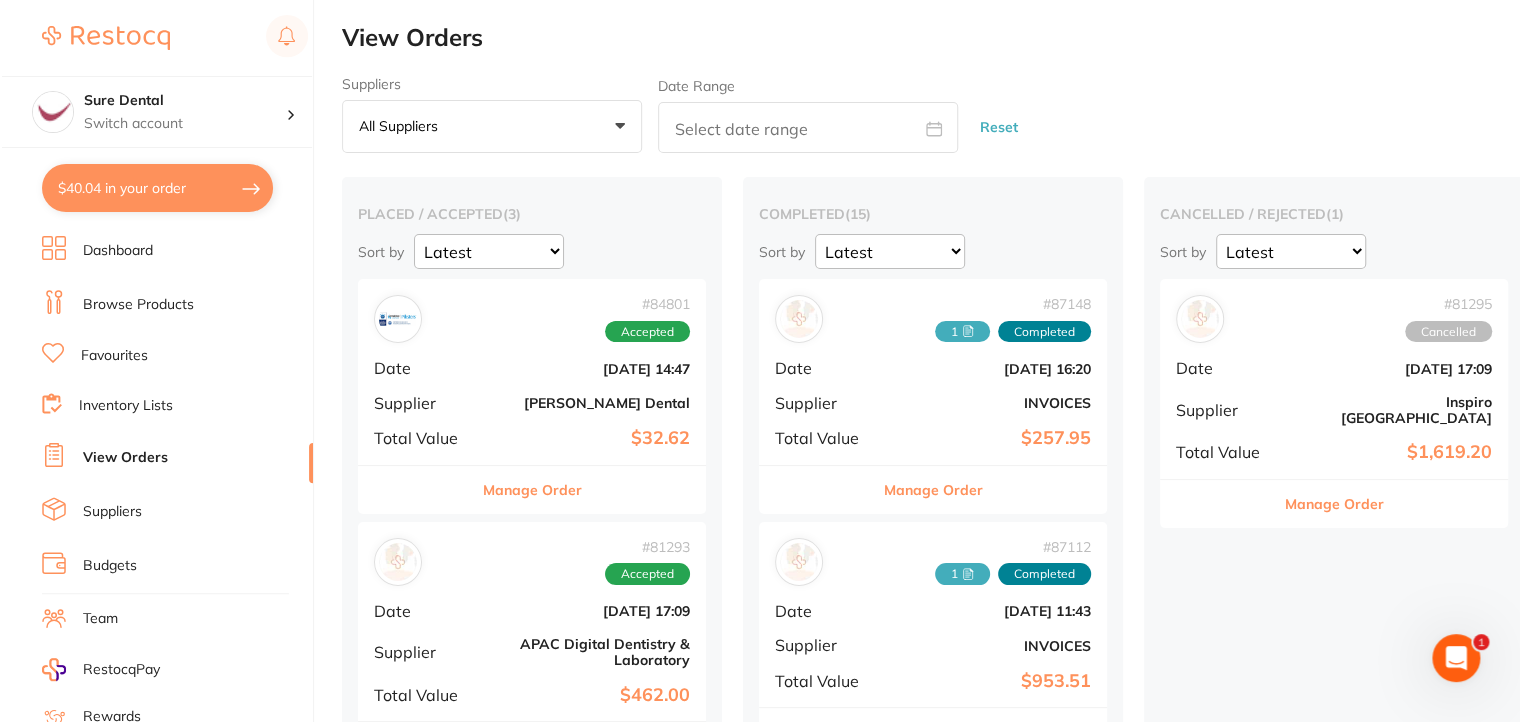 scroll, scrollTop: 0, scrollLeft: 0, axis: both 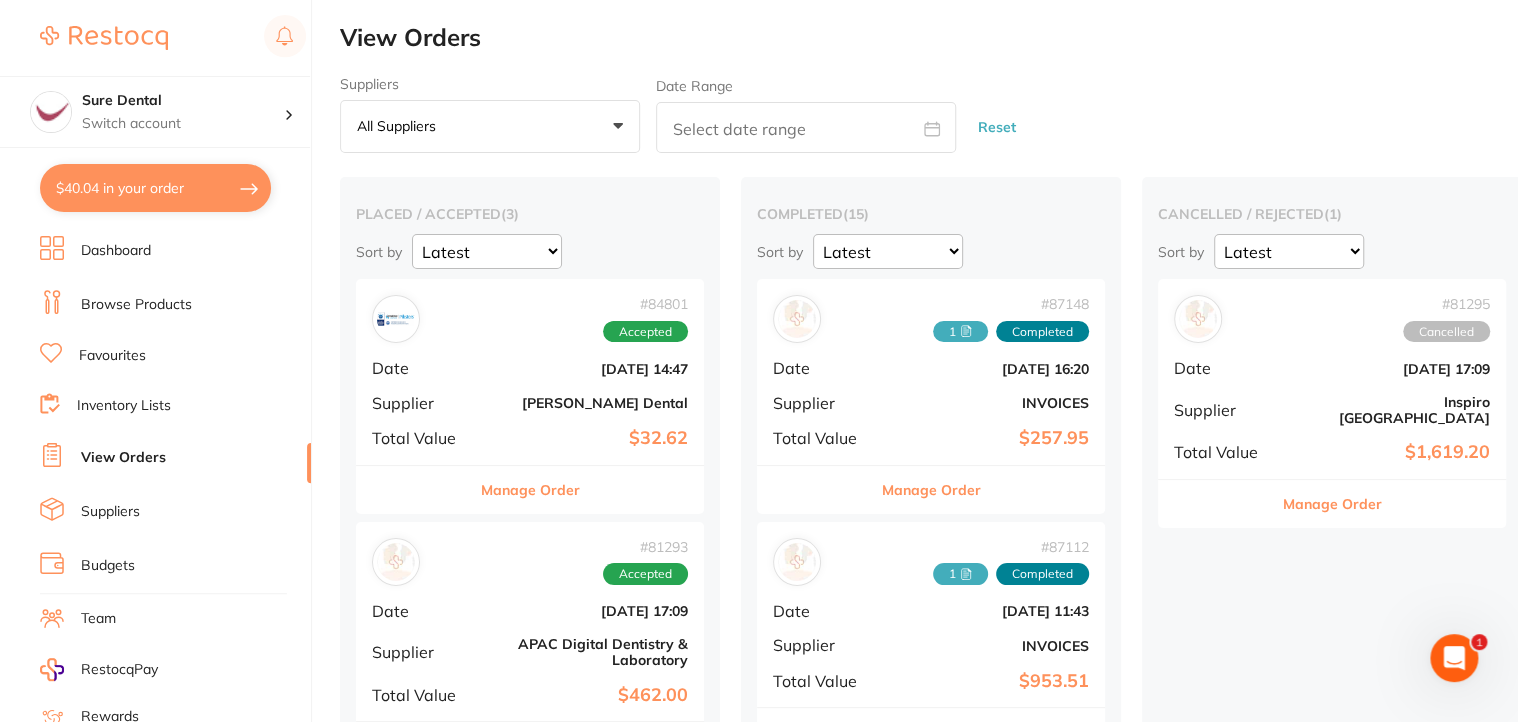 click on "Inventory Lists" at bounding box center [124, 406] 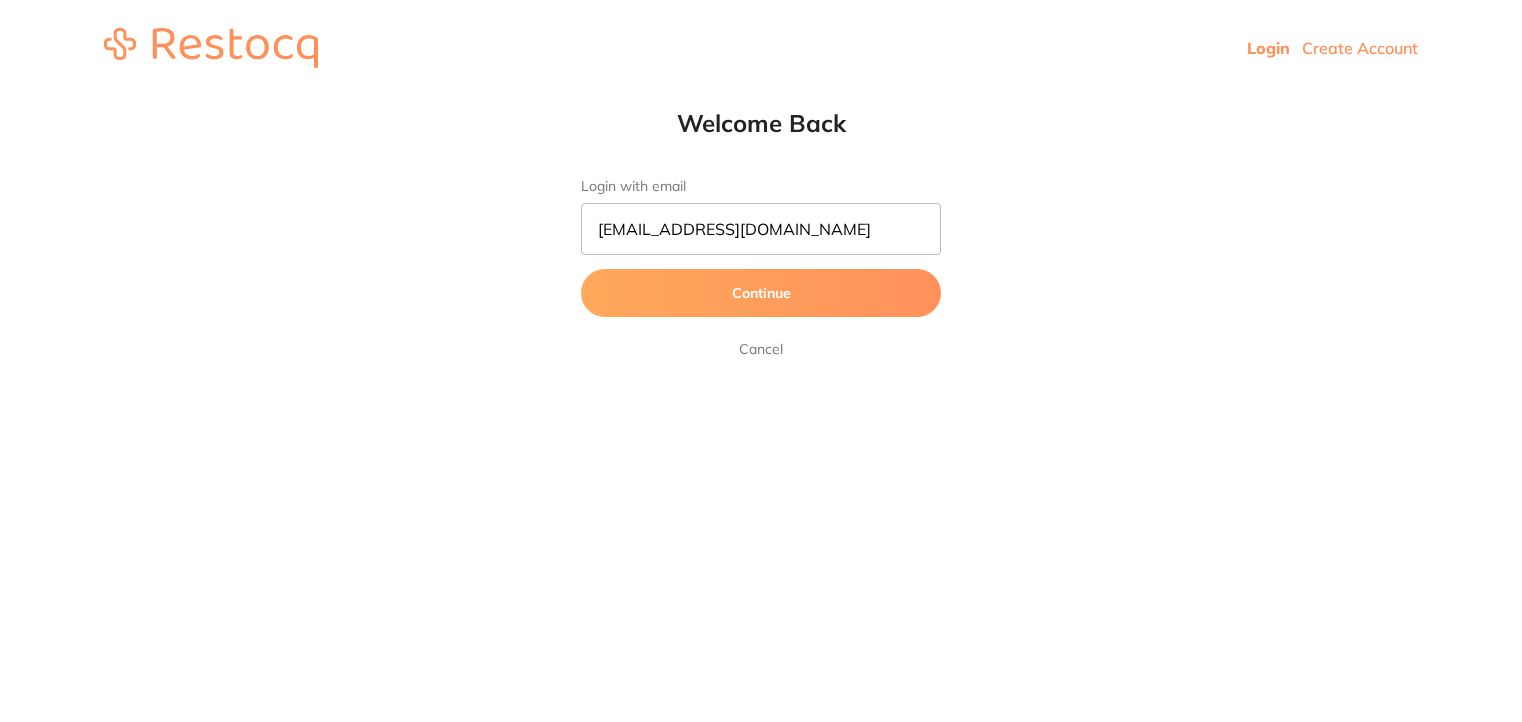 scroll, scrollTop: 0, scrollLeft: 0, axis: both 